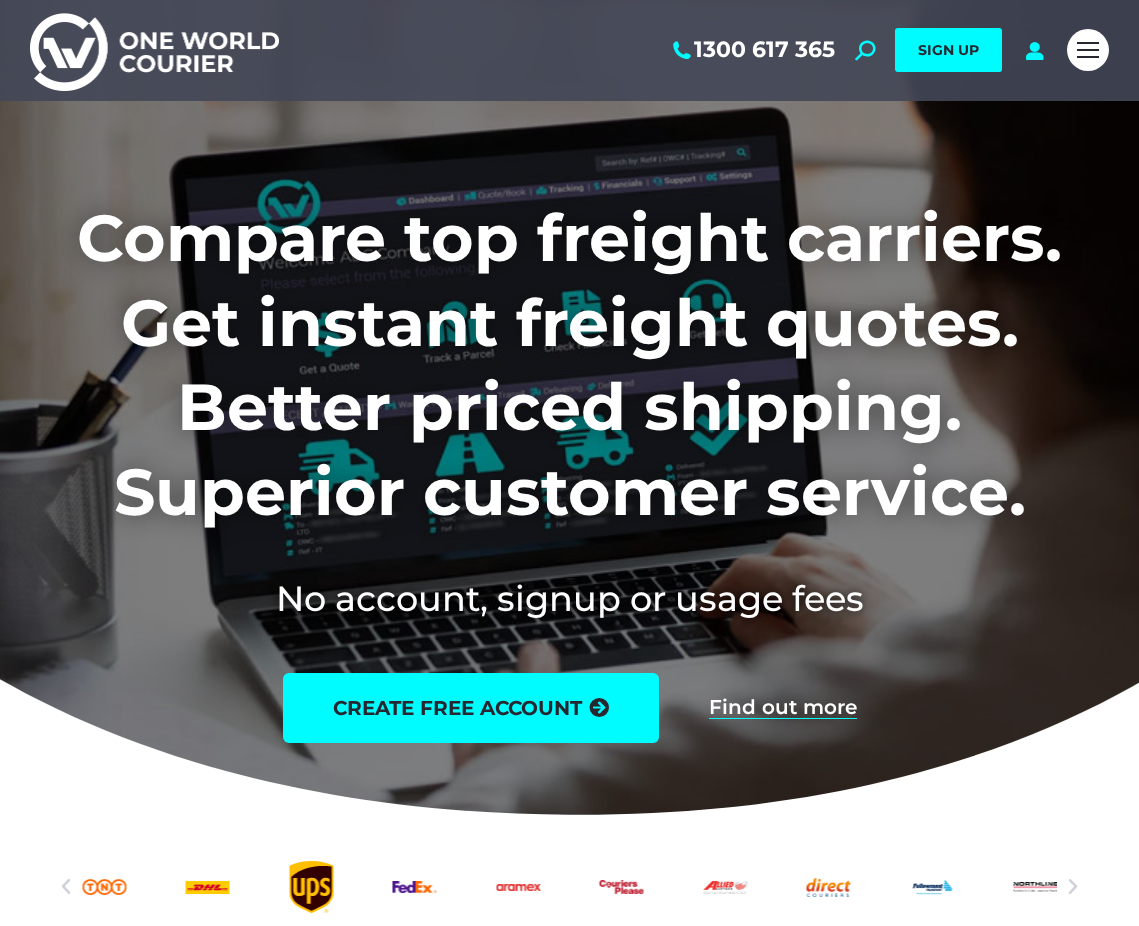 scroll, scrollTop: 0, scrollLeft: 0, axis: both 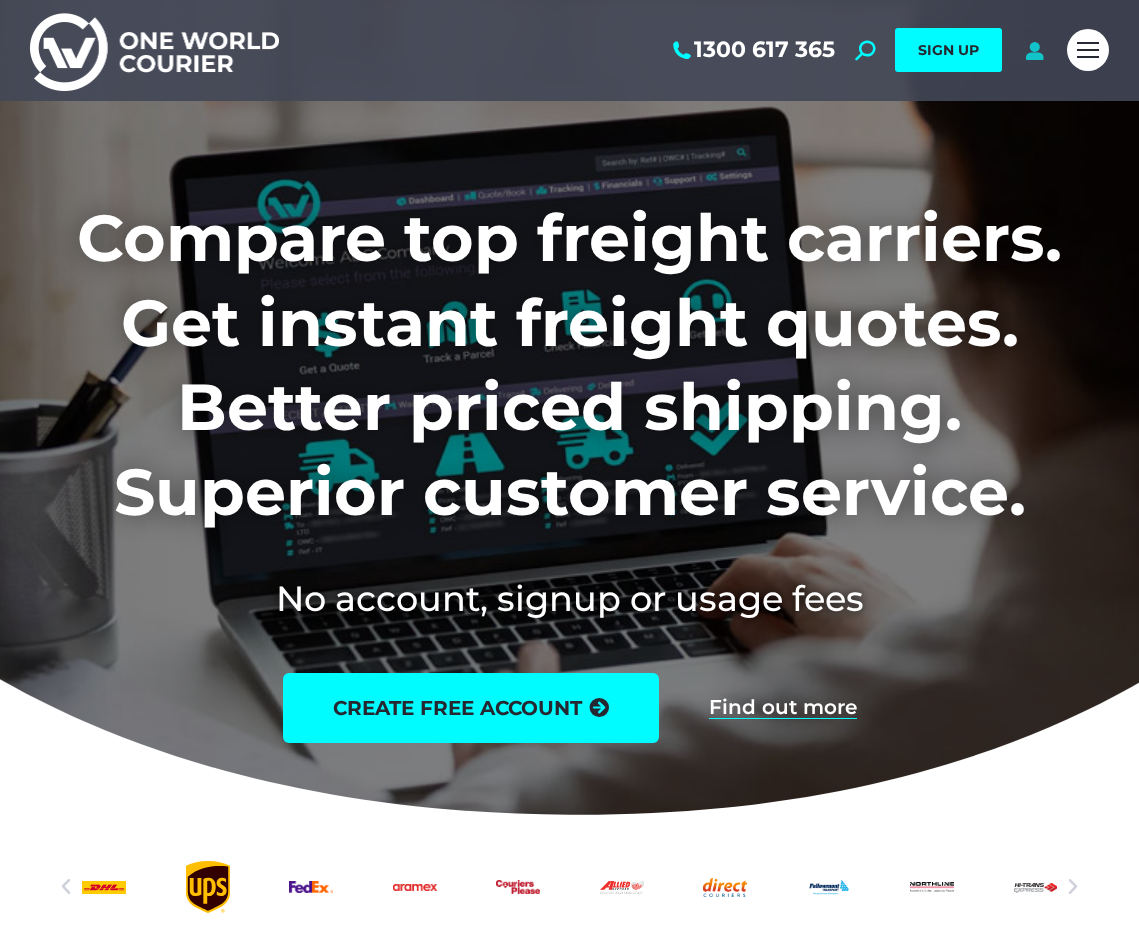 click at bounding box center [1034, 50] 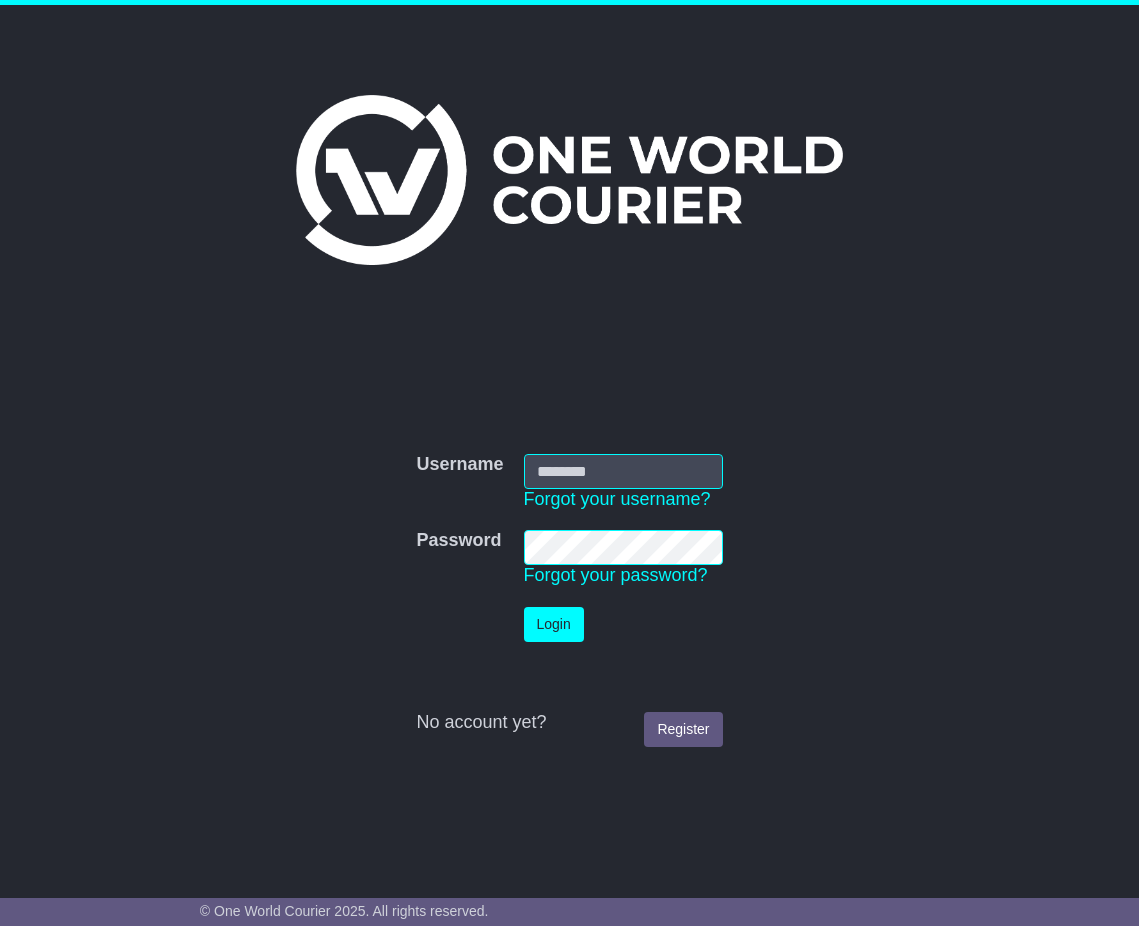 scroll, scrollTop: 0, scrollLeft: 0, axis: both 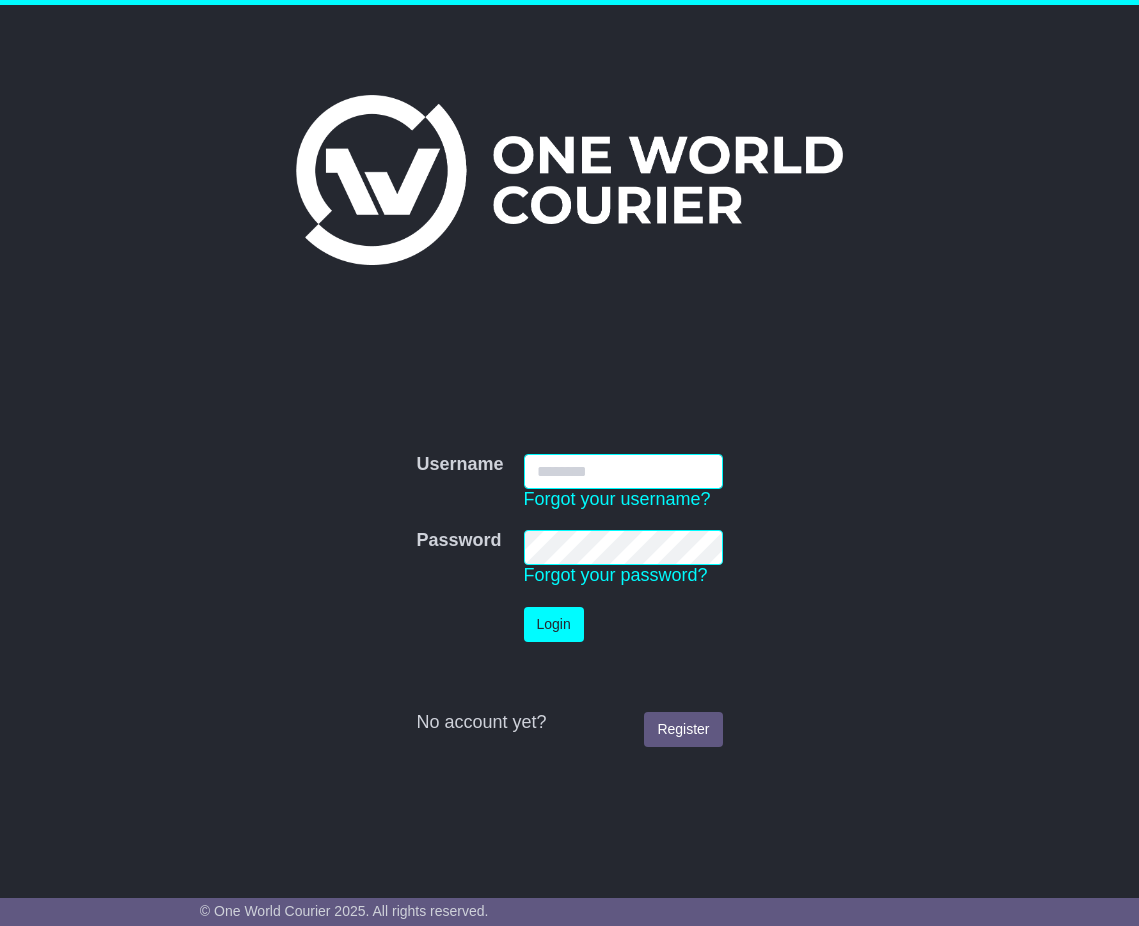 click on "Username" at bounding box center [623, 471] 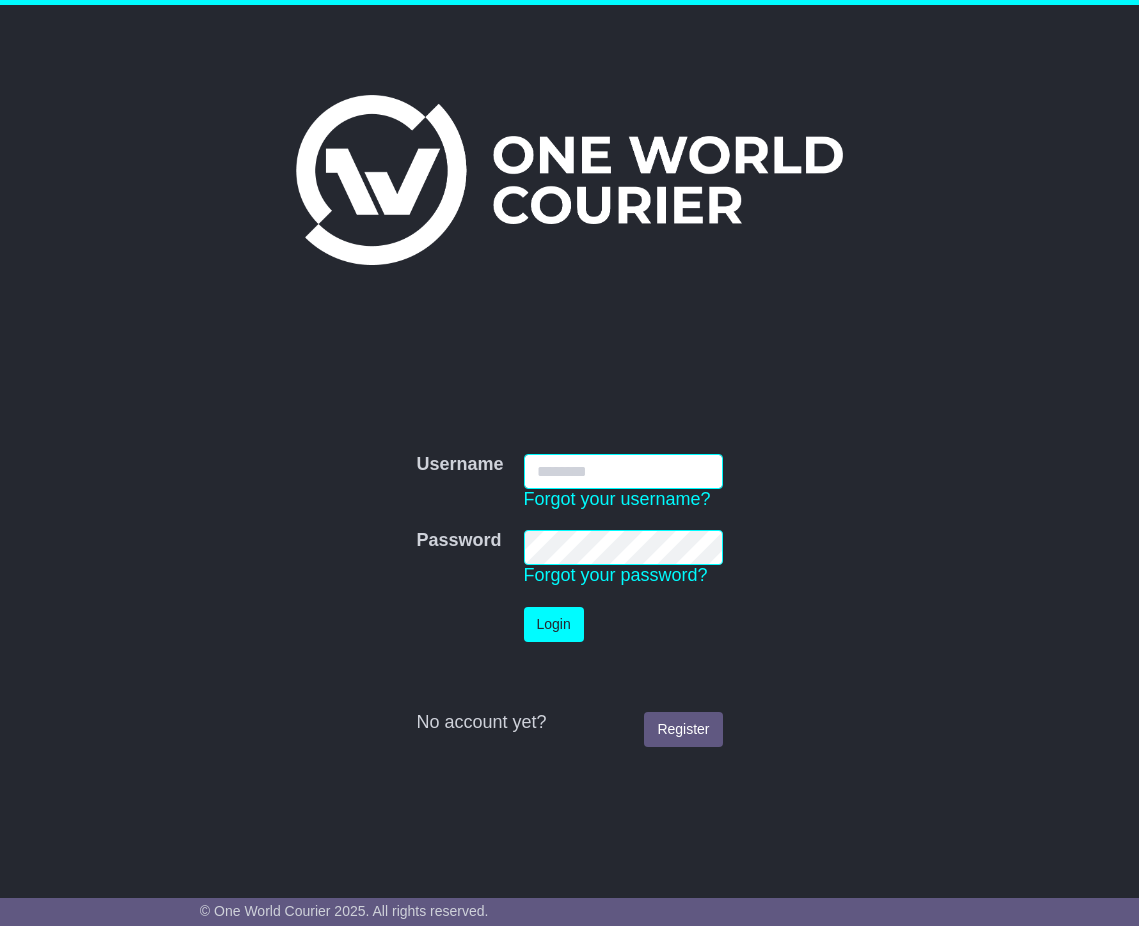 type on "**********" 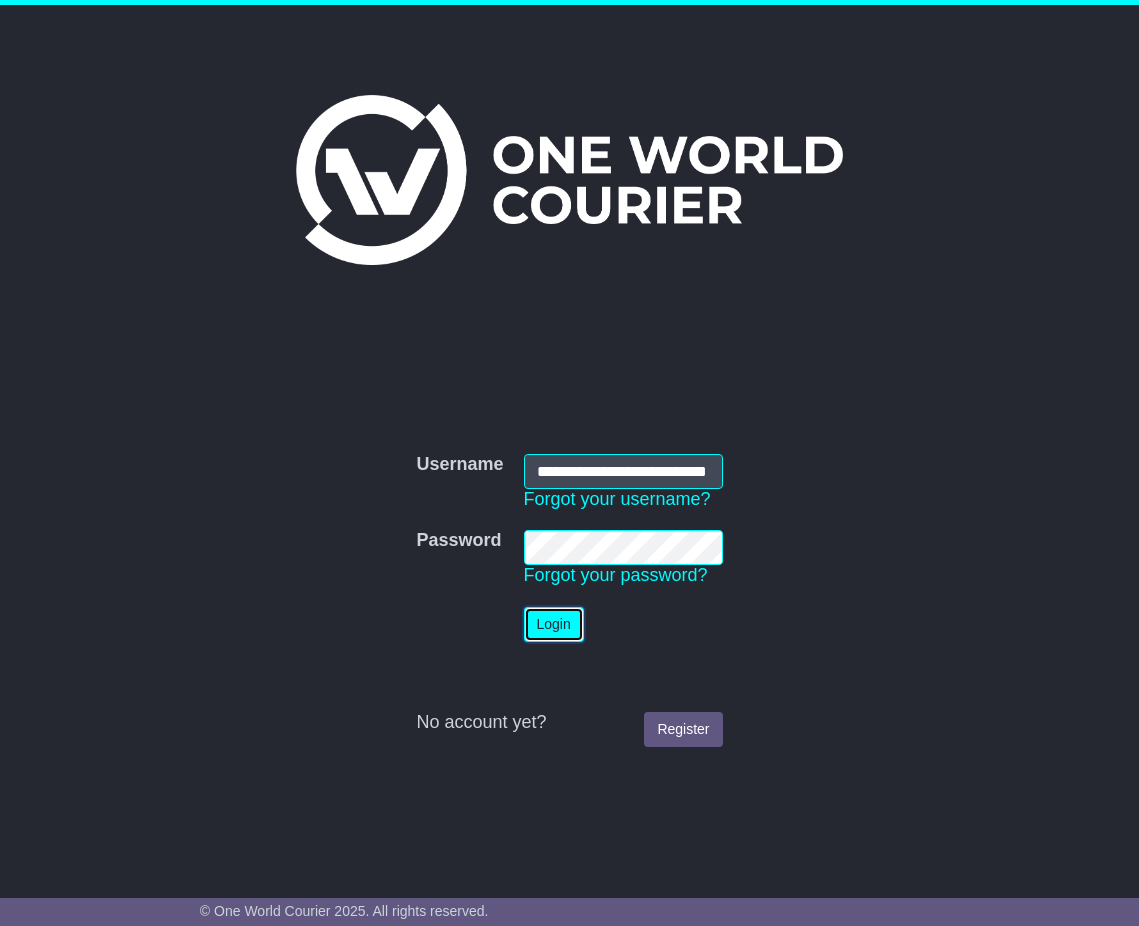 click on "Login" at bounding box center [554, 624] 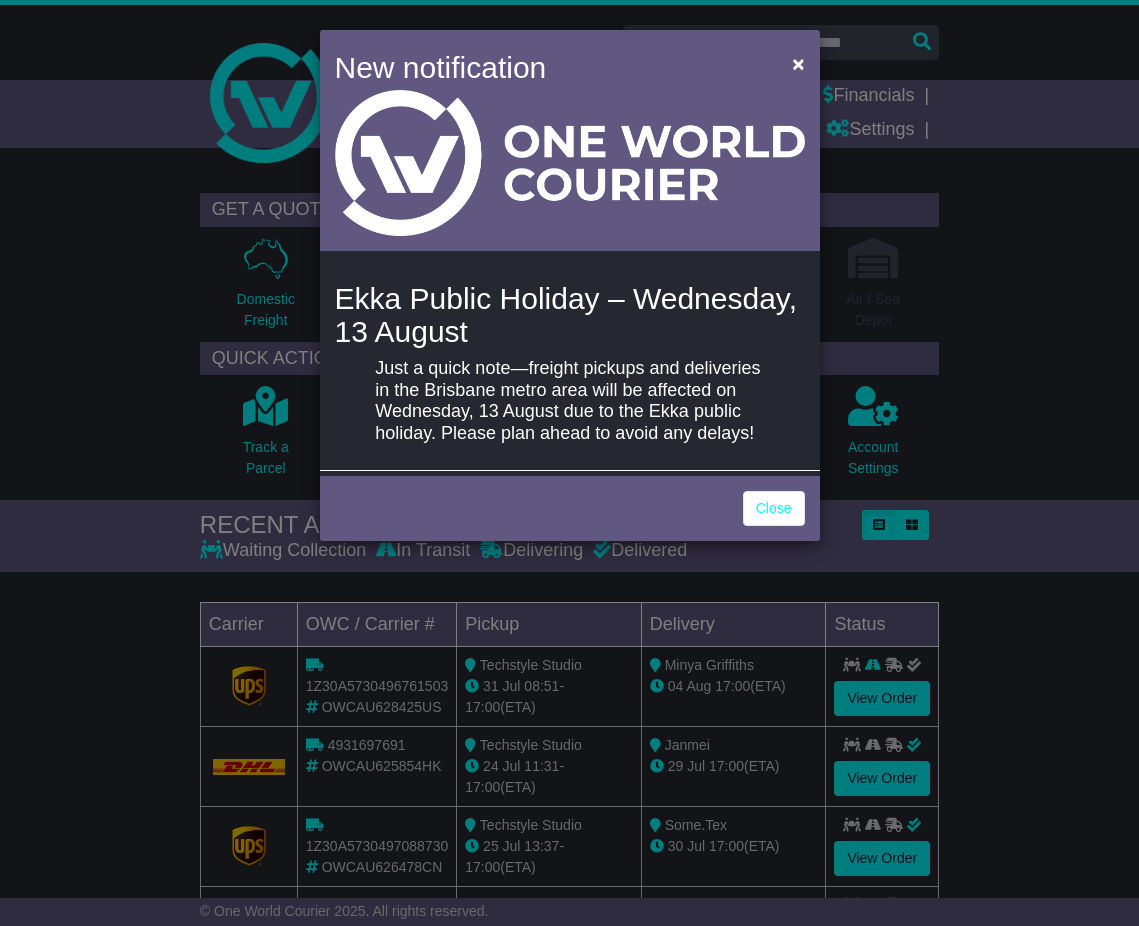 scroll, scrollTop: 0, scrollLeft: 0, axis: both 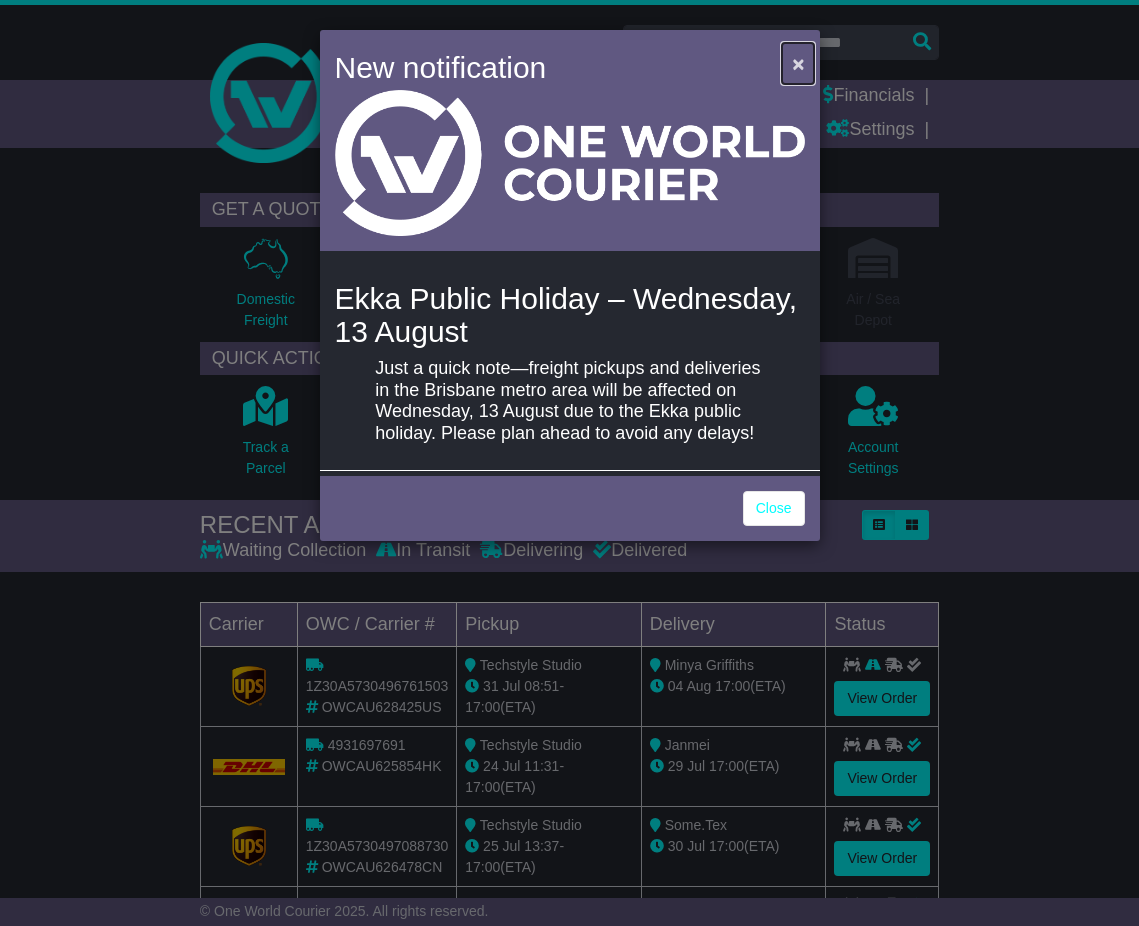 click on "×" at bounding box center (798, 63) 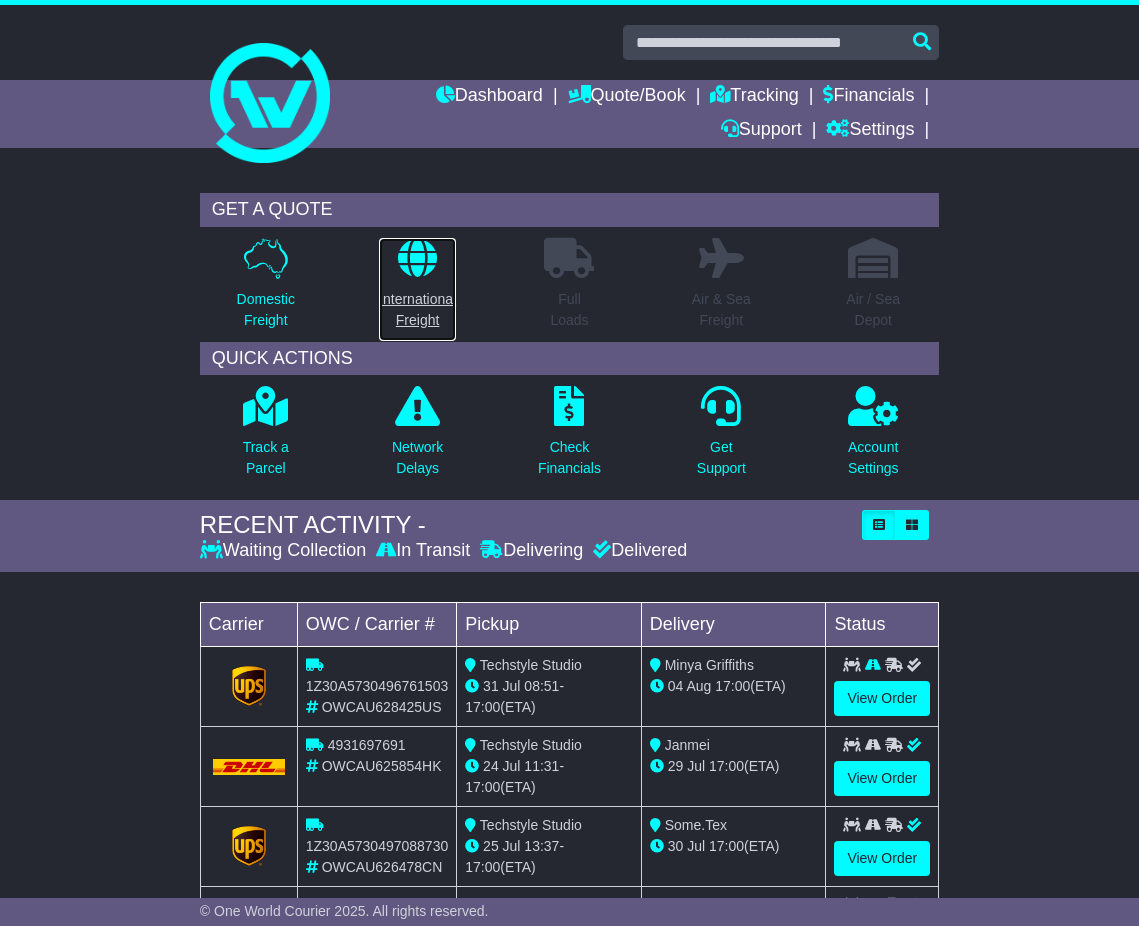 click on "International Freight" at bounding box center (417, 289) 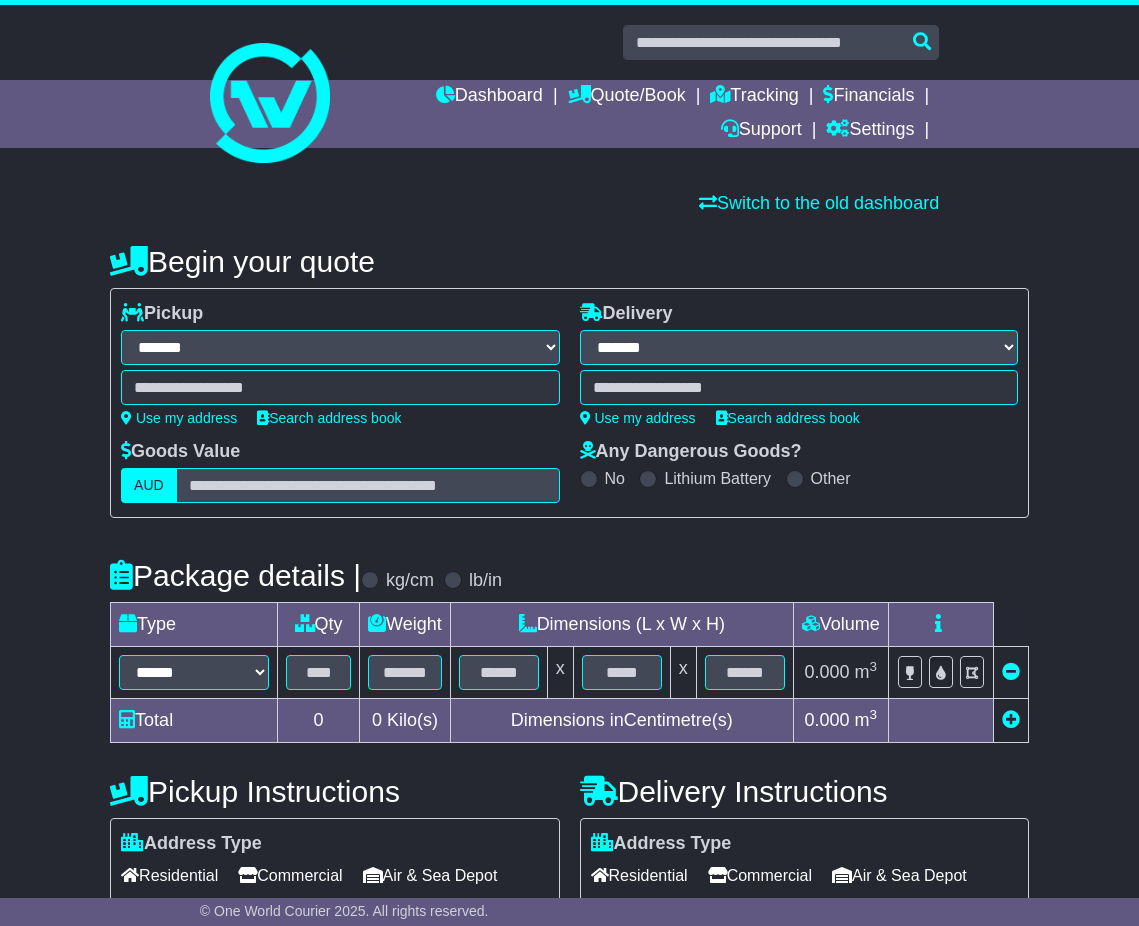 select on "**" 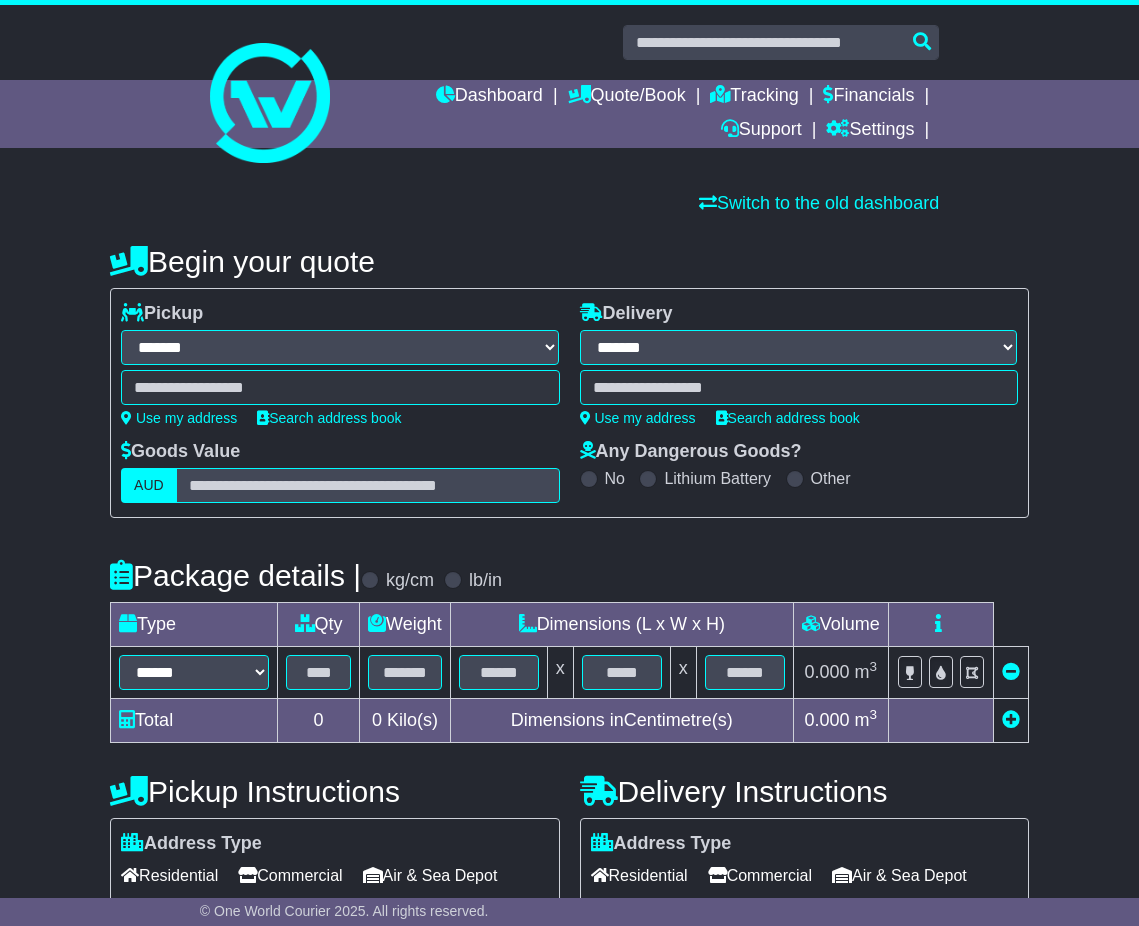 scroll, scrollTop: 0, scrollLeft: 0, axis: both 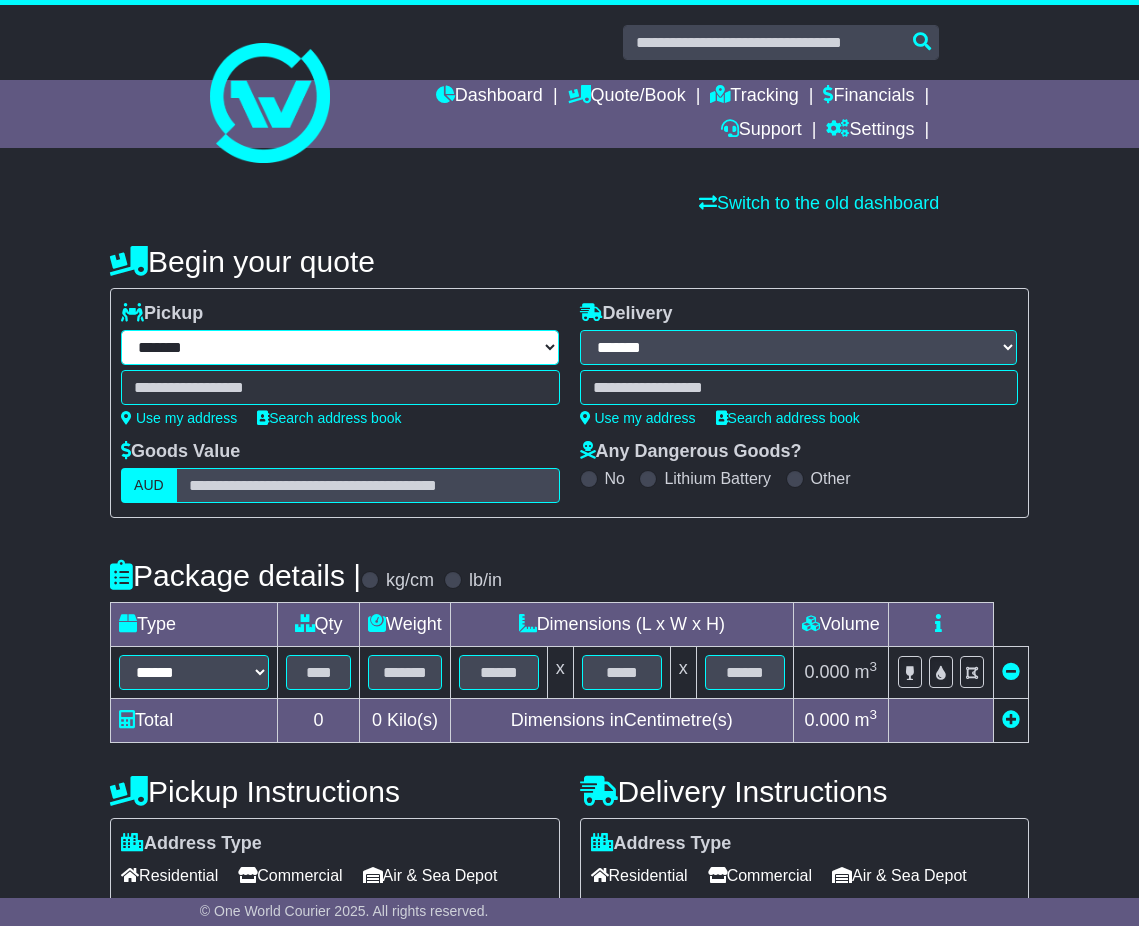 click on "**********" at bounding box center [340, 347] 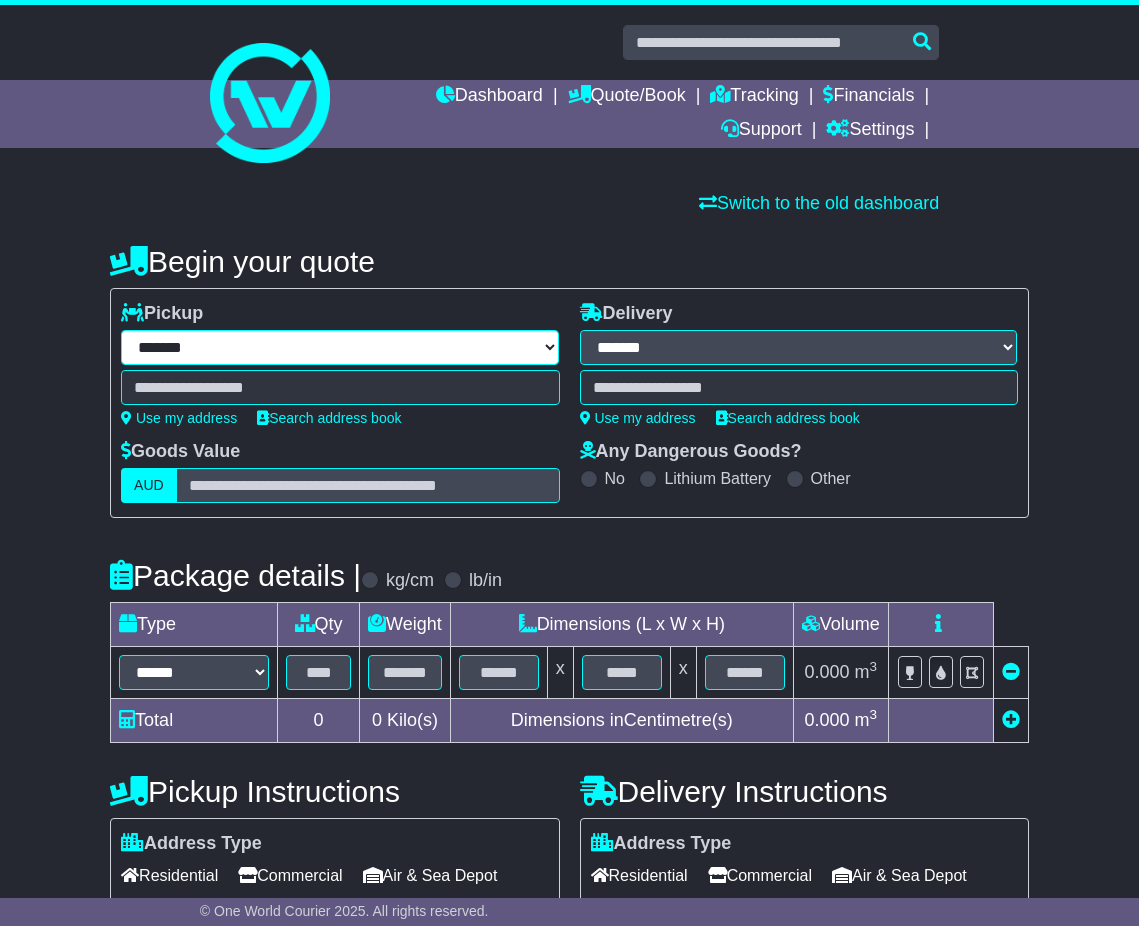 select on "**" 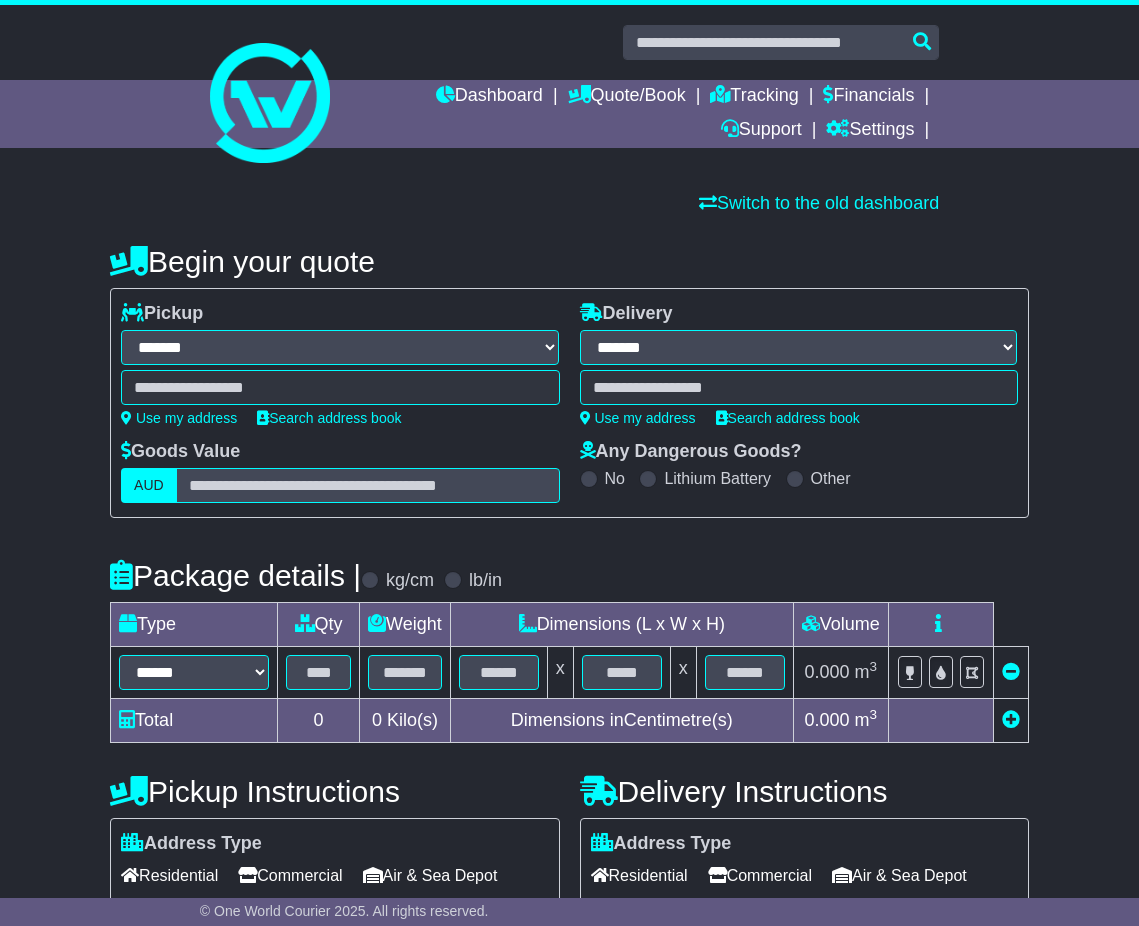click at bounding box center [340, 387] 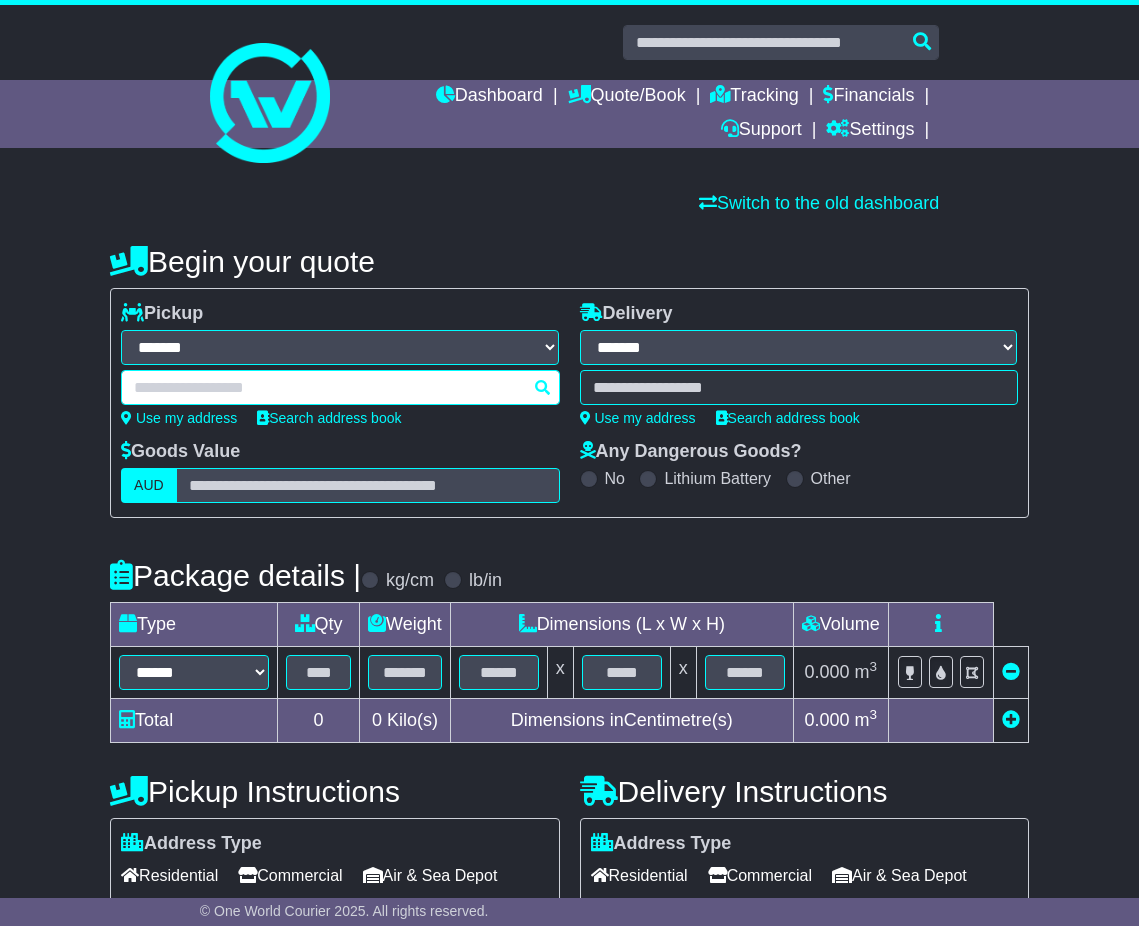 paste on "**********" 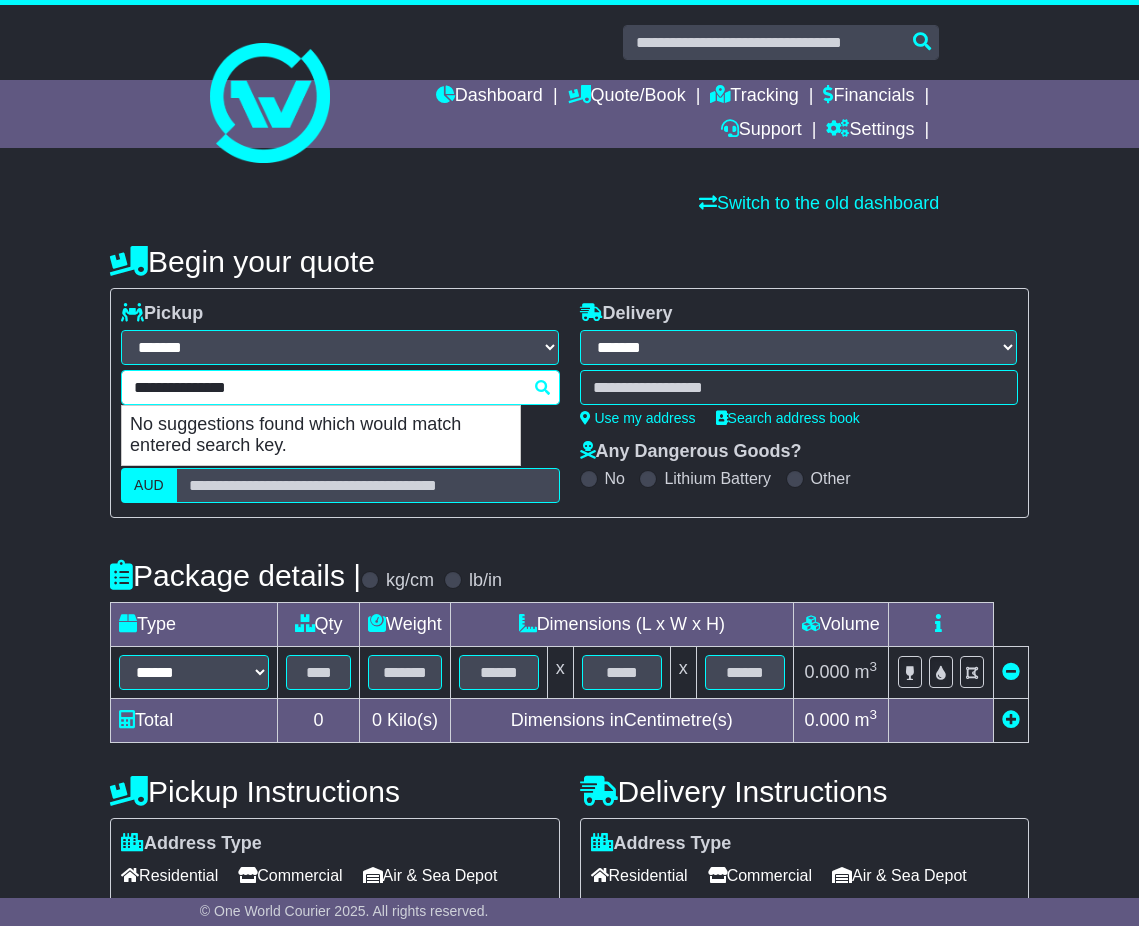 click on "**********" at bounding box center [340, 387] 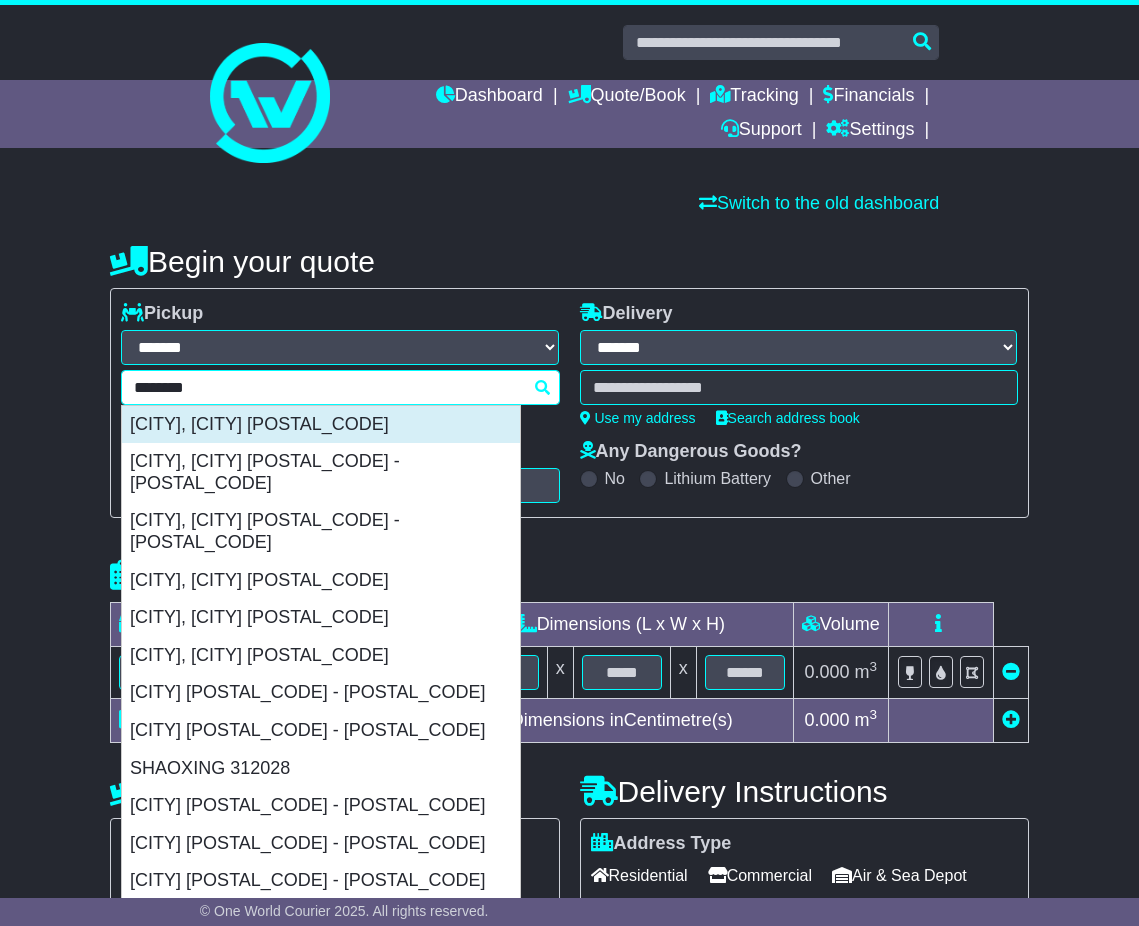 click on "SHANGYU,SHAOXING 312352" at bounding box center [321, 425] 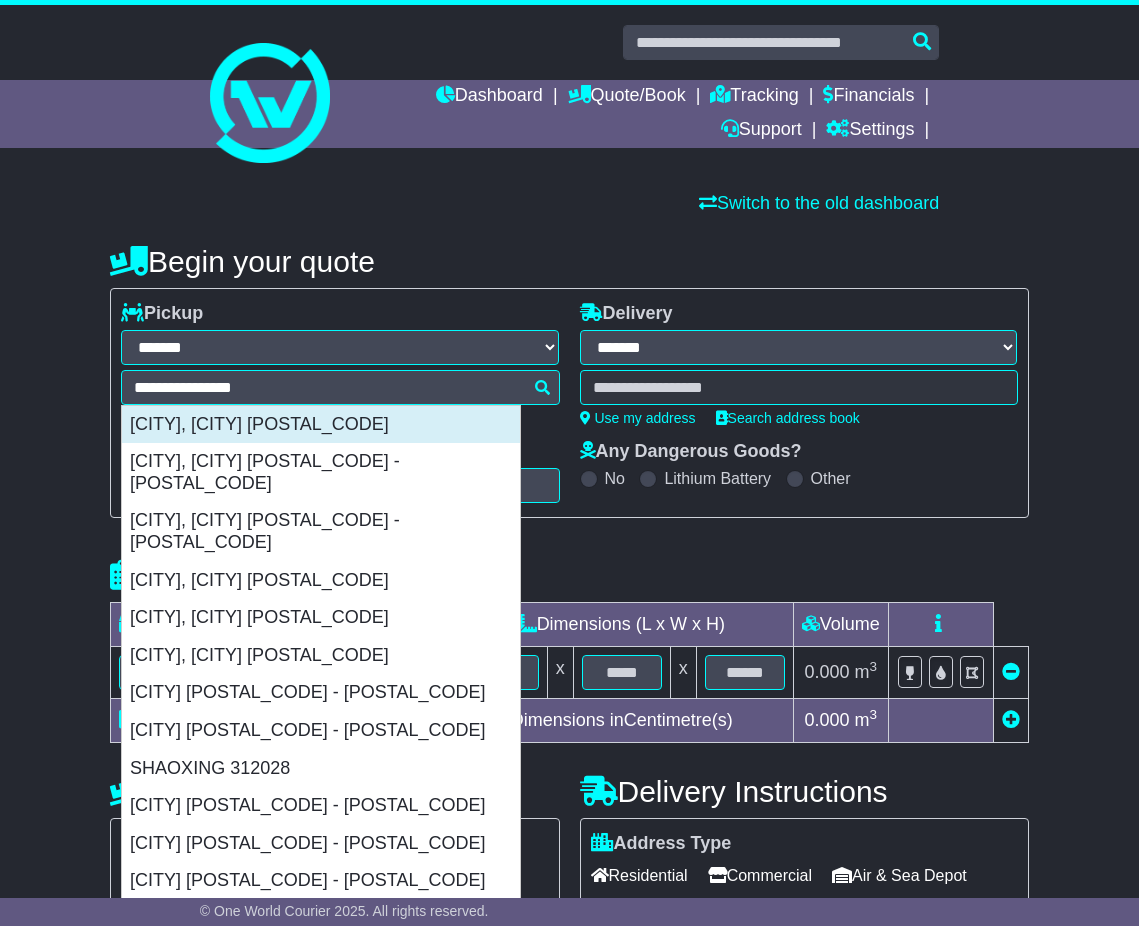 type on "**********" 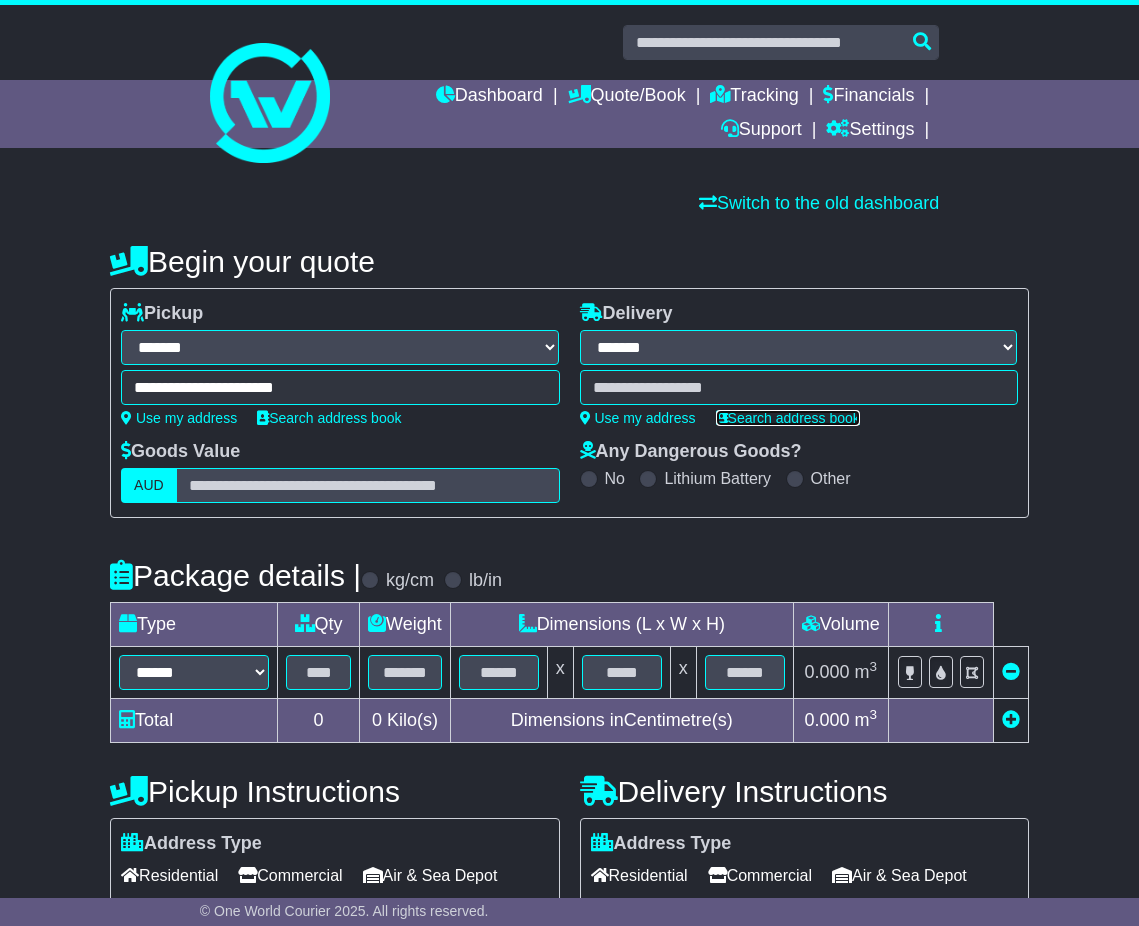 click on "Search address book" at bounding box center (788, 418) 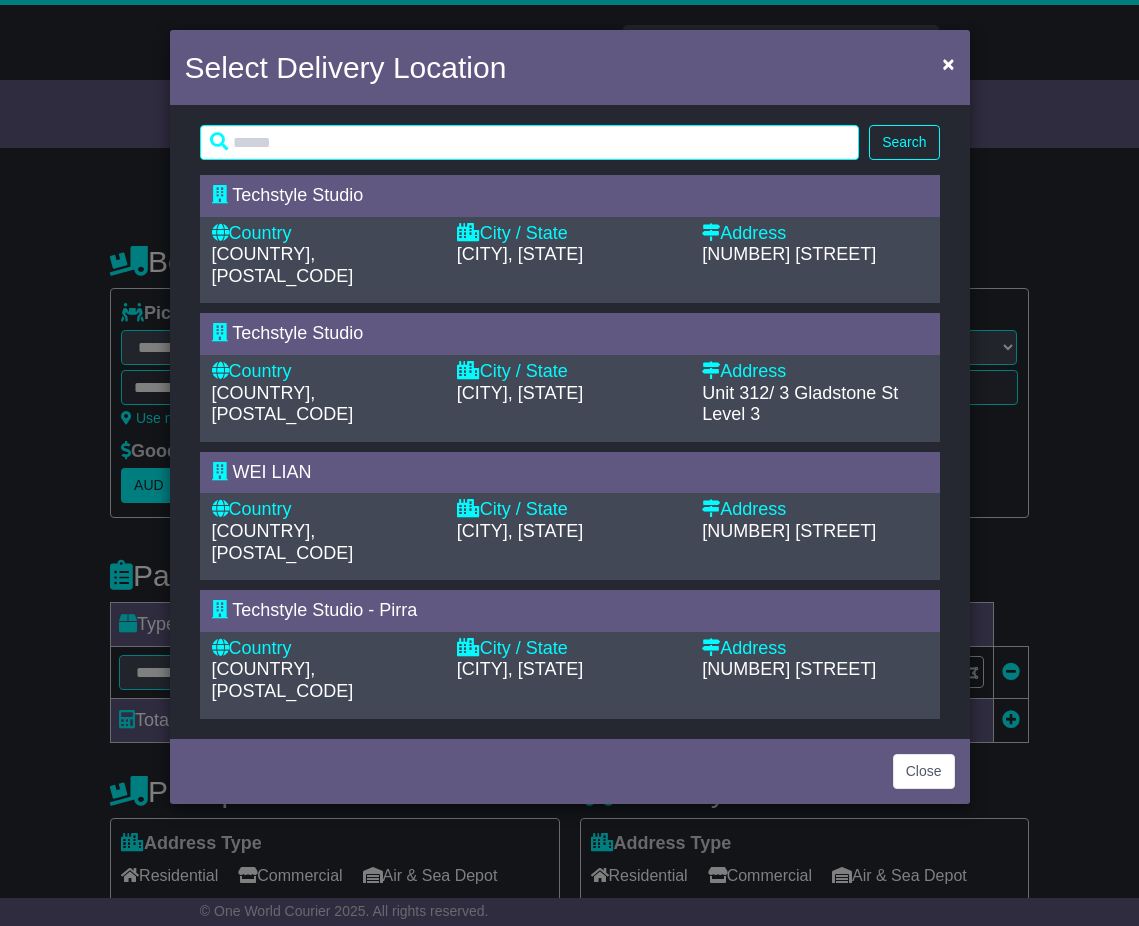 click on "Unit 312/ 3 Gladstone St" at bounding box center (800, 393) 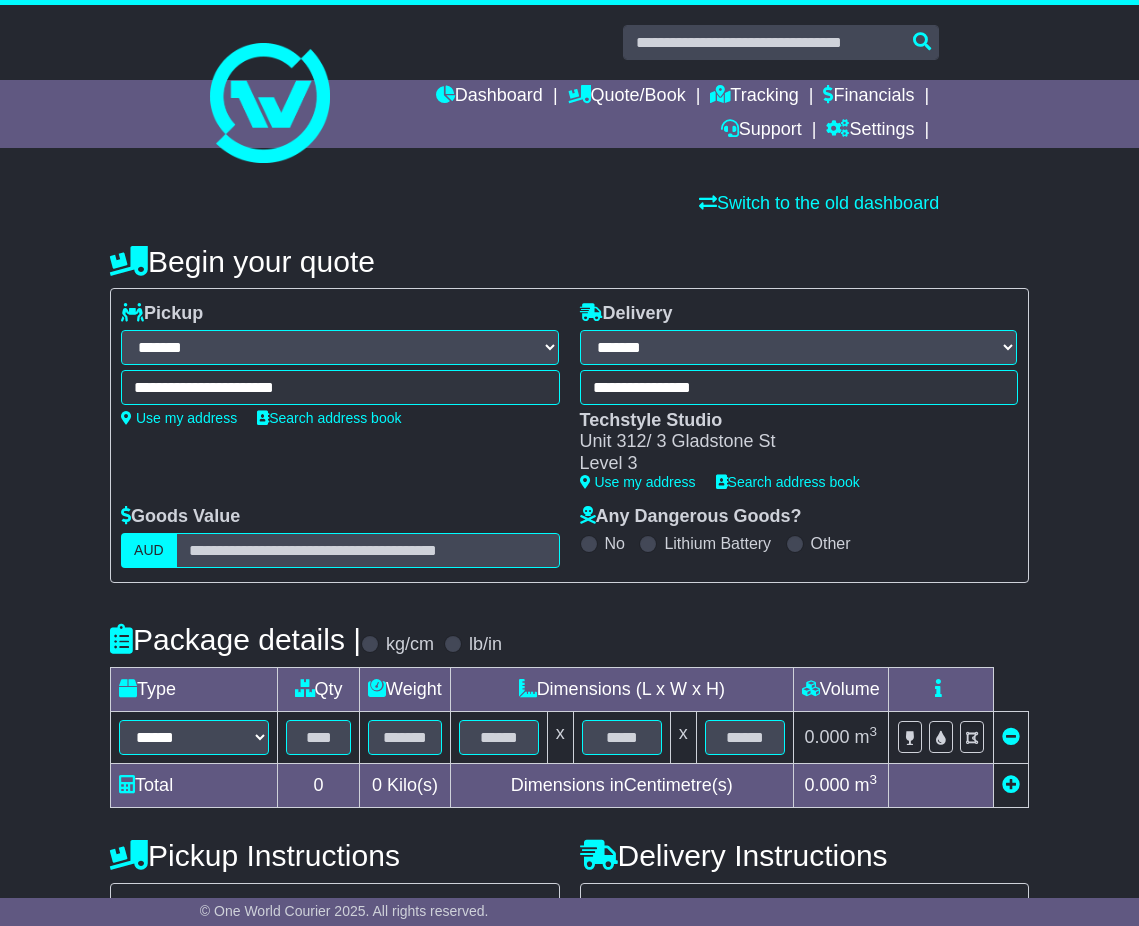 scroll, scrollTop: 103, scrollLeft: 0, axis: vertical 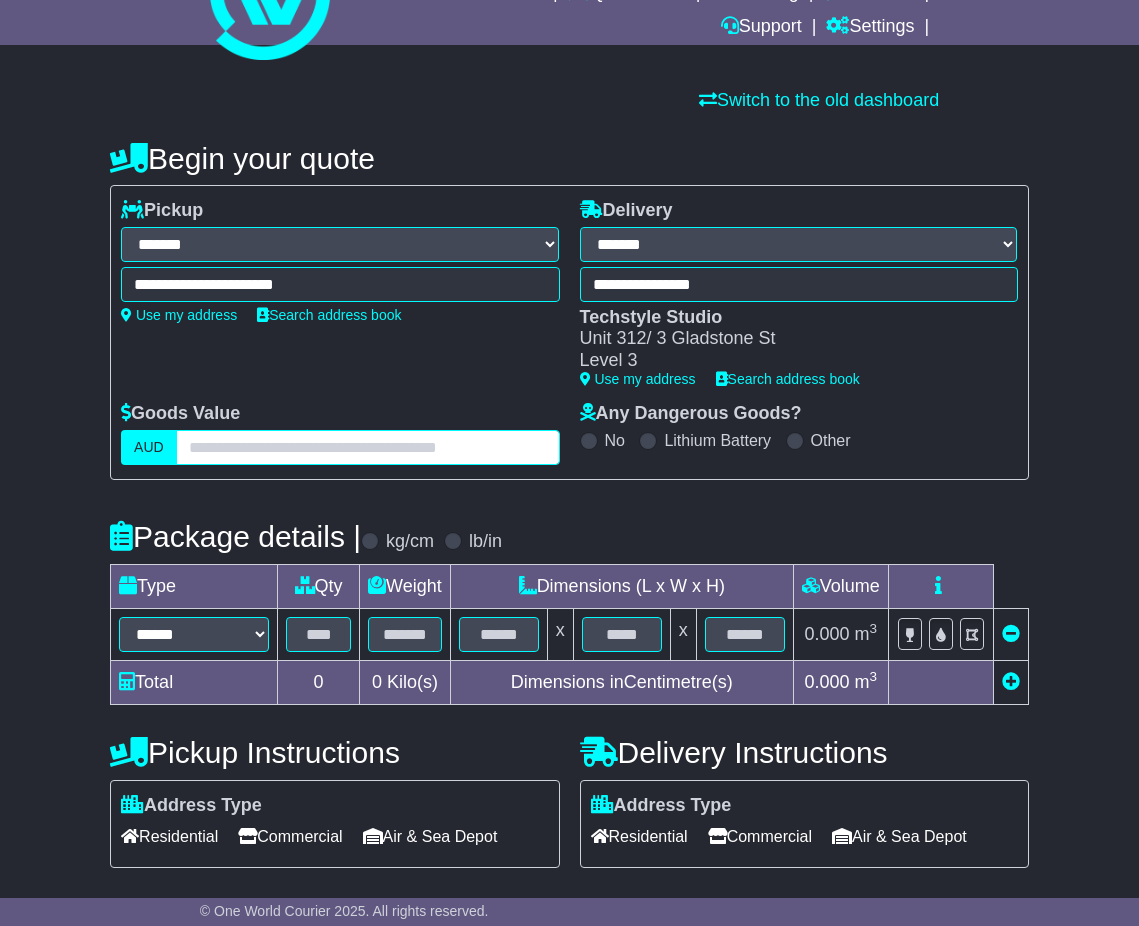click at bounding box center (368, 447) 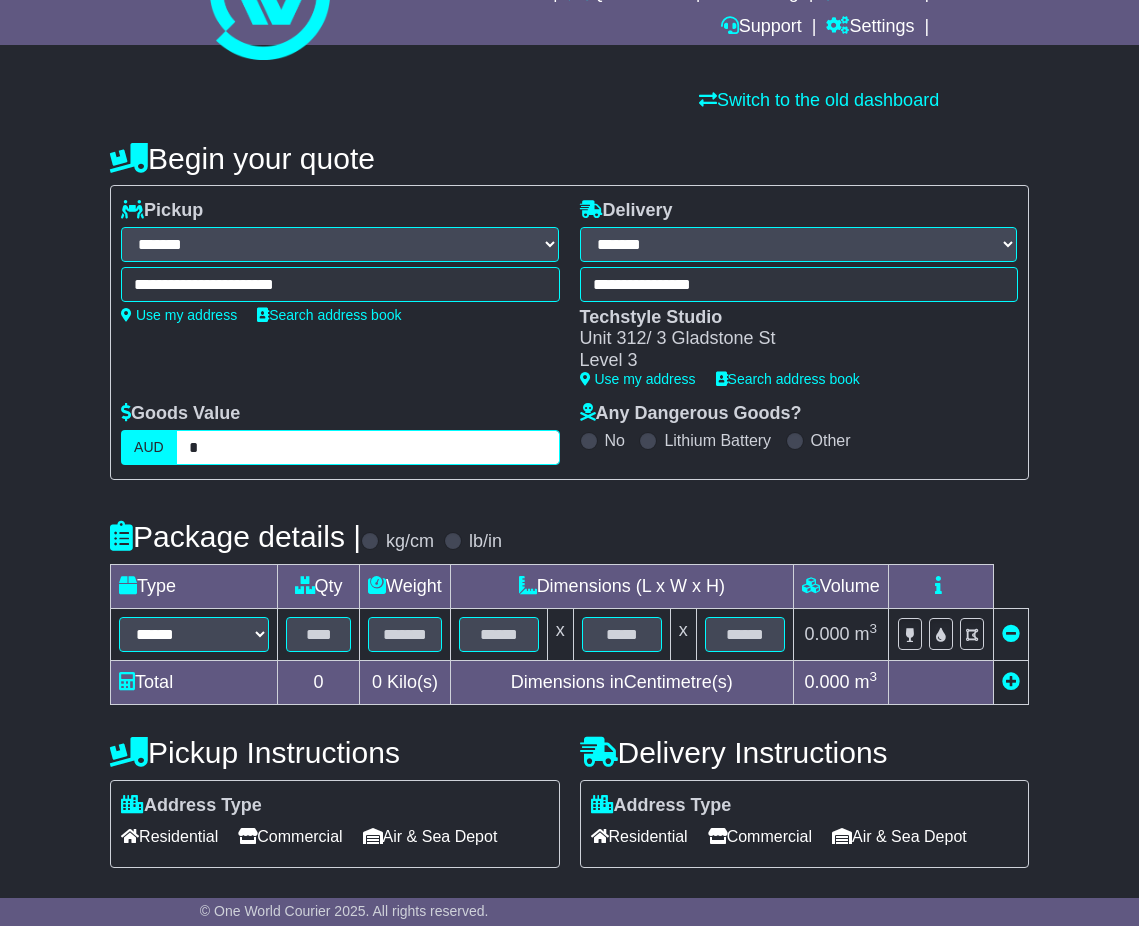 type on "*" 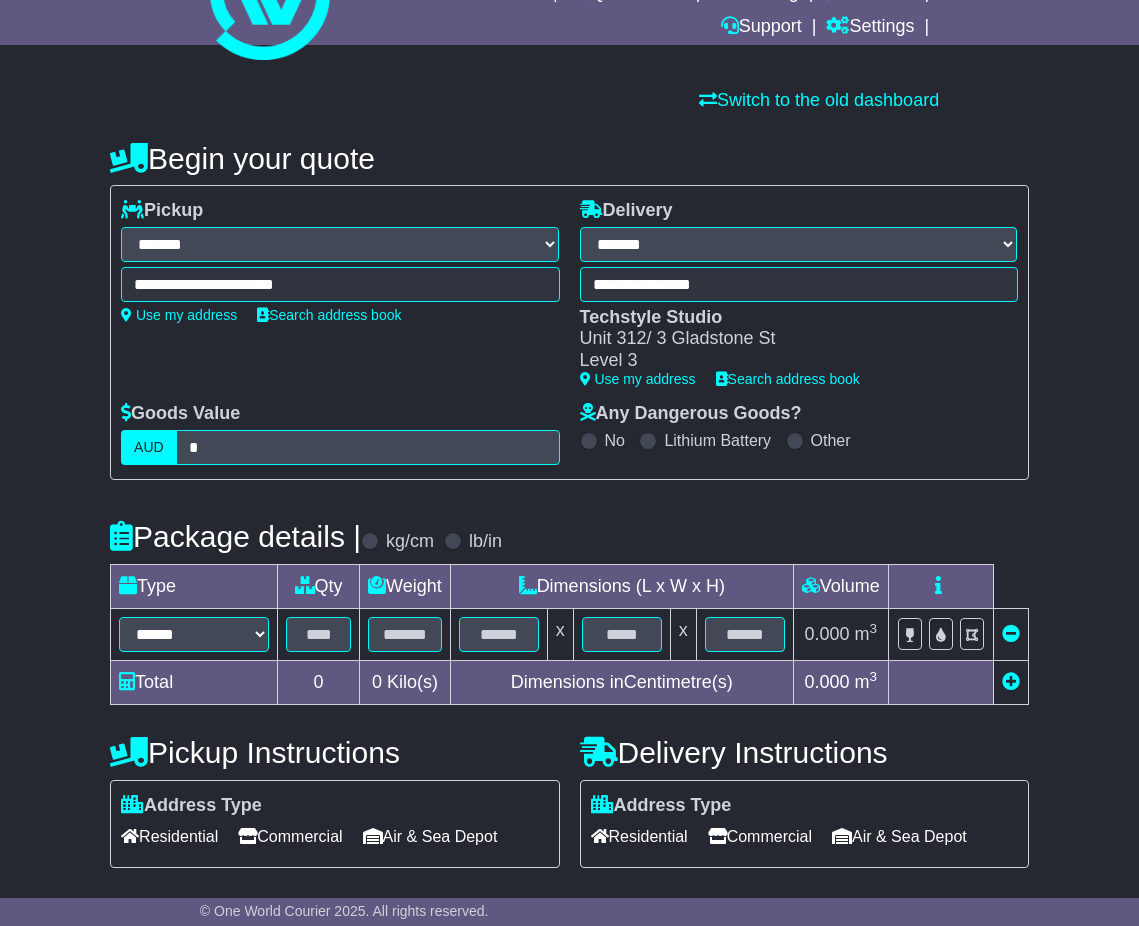 click on "Package details |
kg/cm
lb/in" at bounding box center (569, 537) 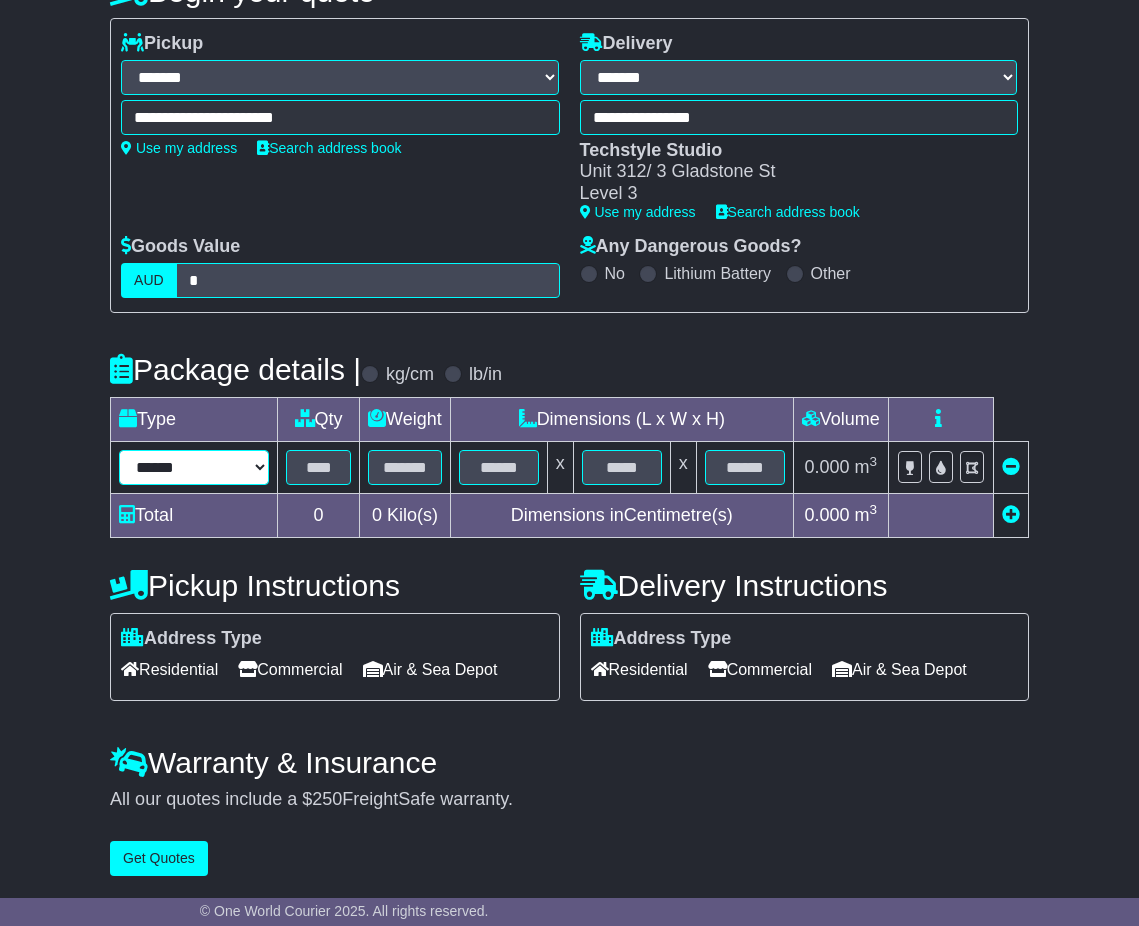 click on "****** ****** *** ******** ***** **** **** ****** *** *******" at bounding box center [194, 467] 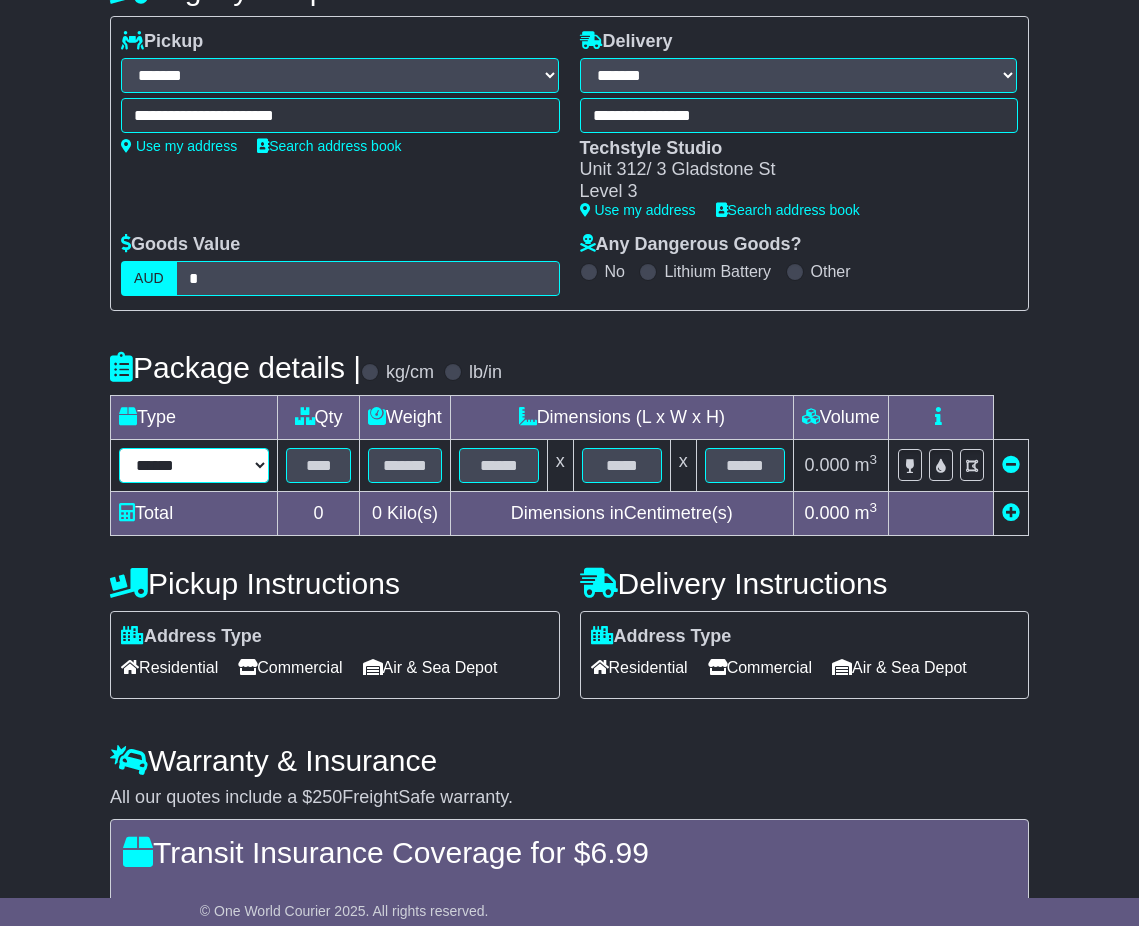 click on "****** ****** *** ******** ***** **** **** ****** *** *******" at bounding box center (194, 465) 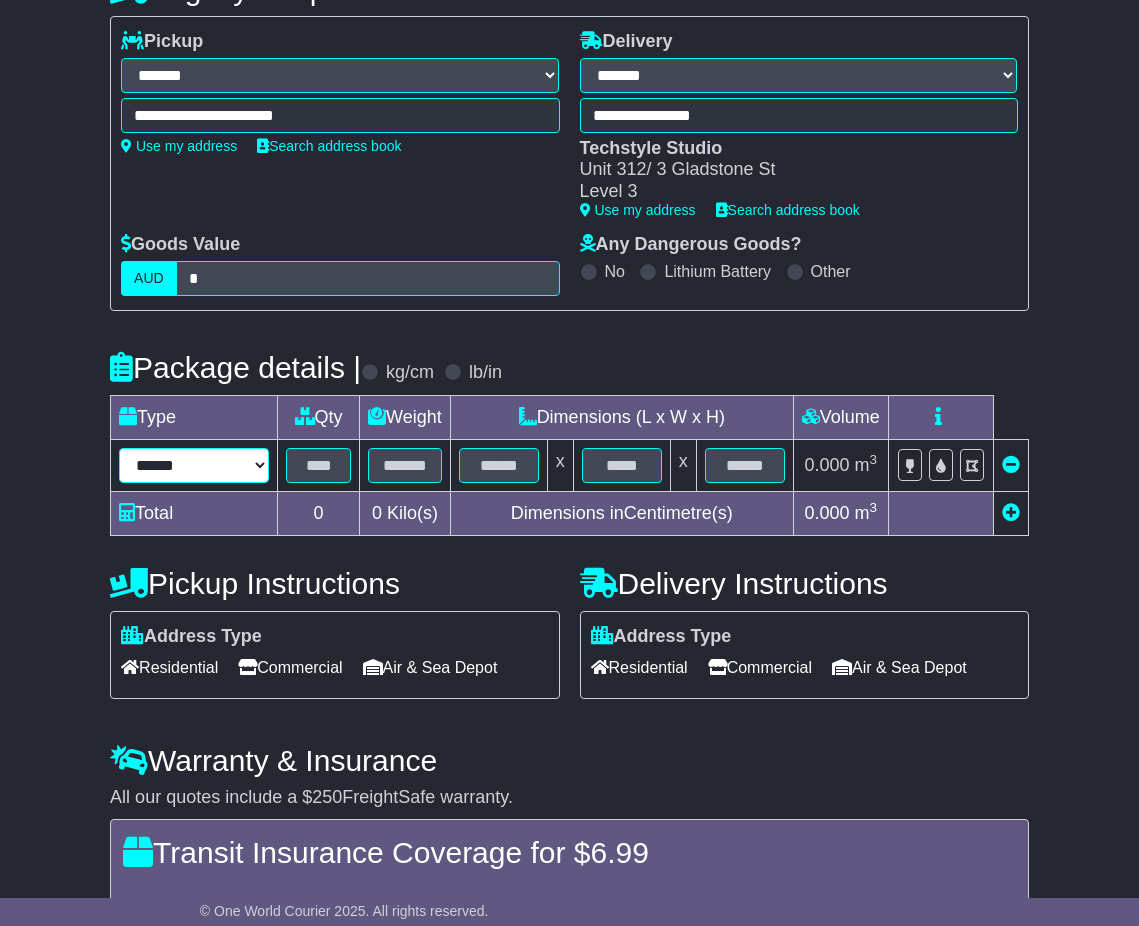select on "****" 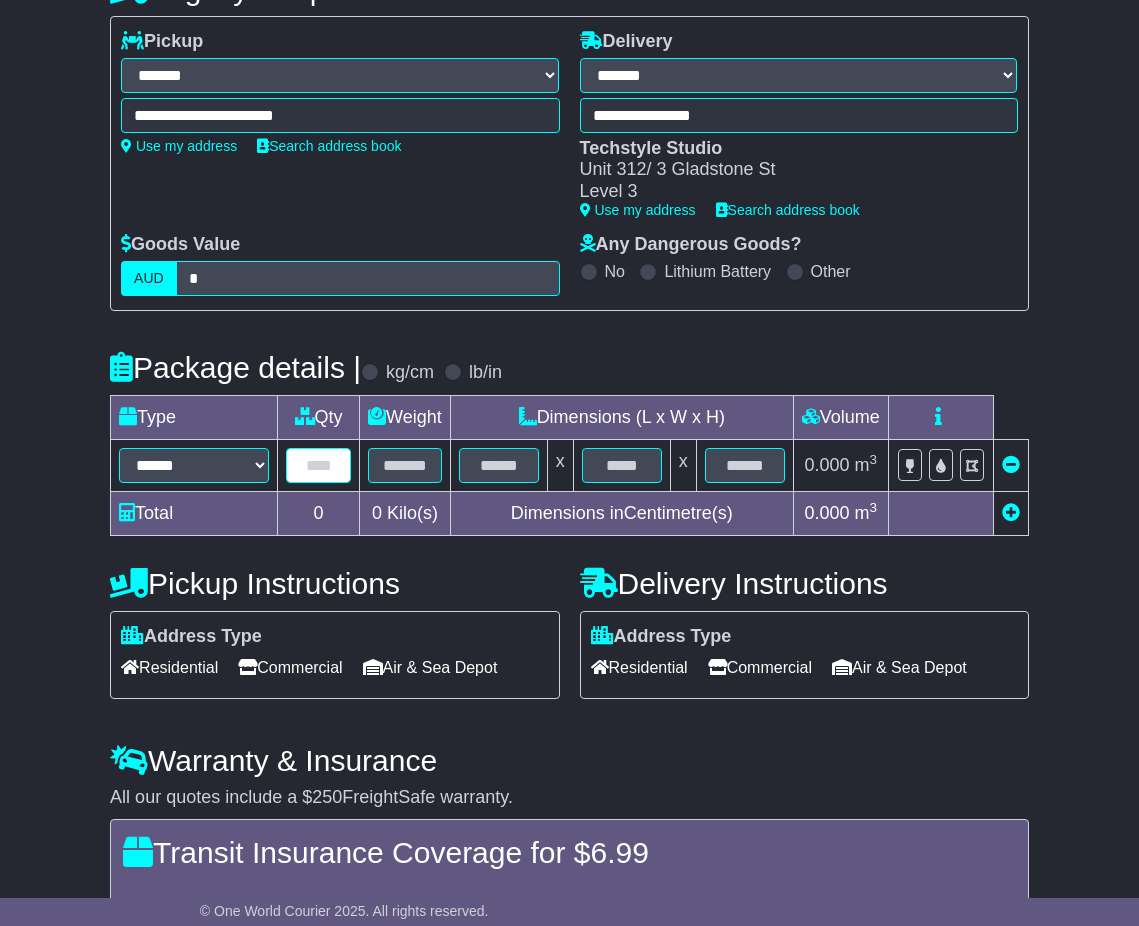 click at bounding box center [318, 465] 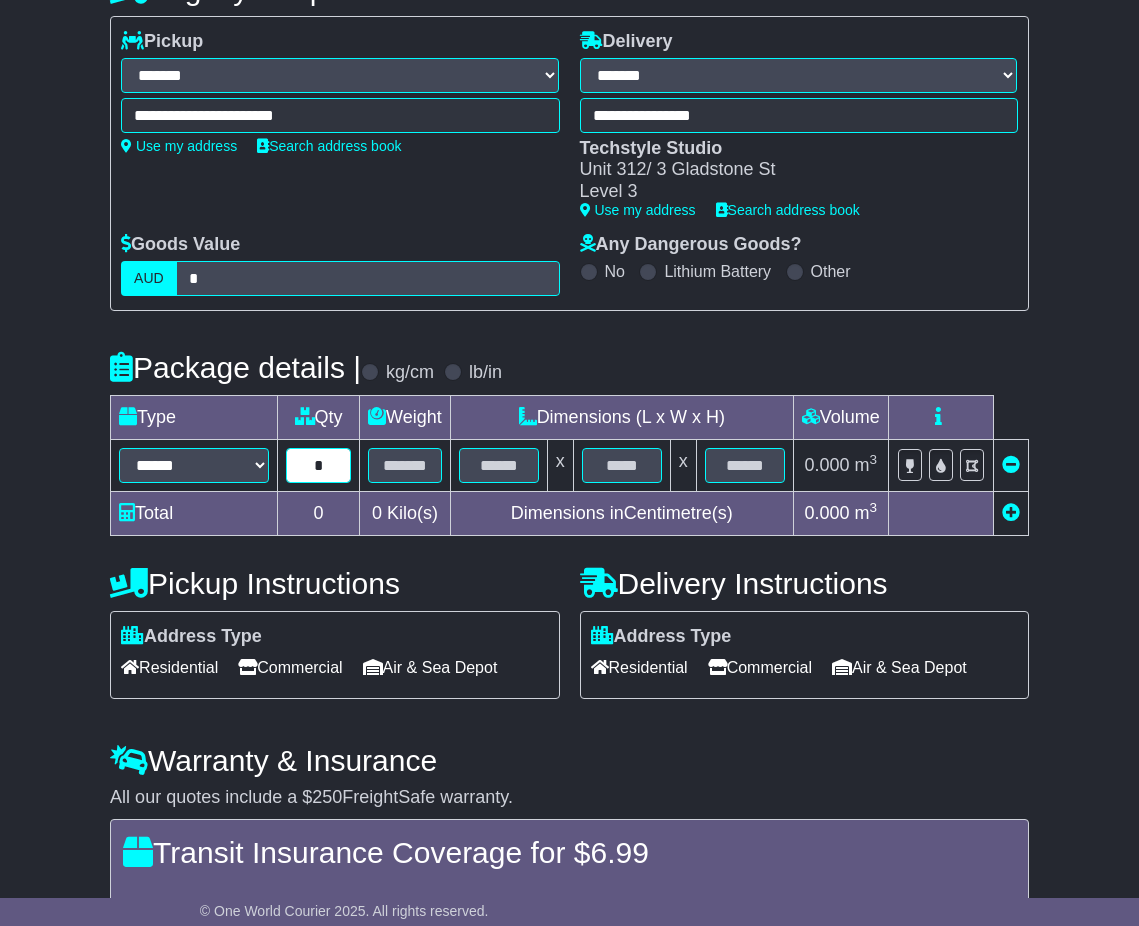 type on "*" 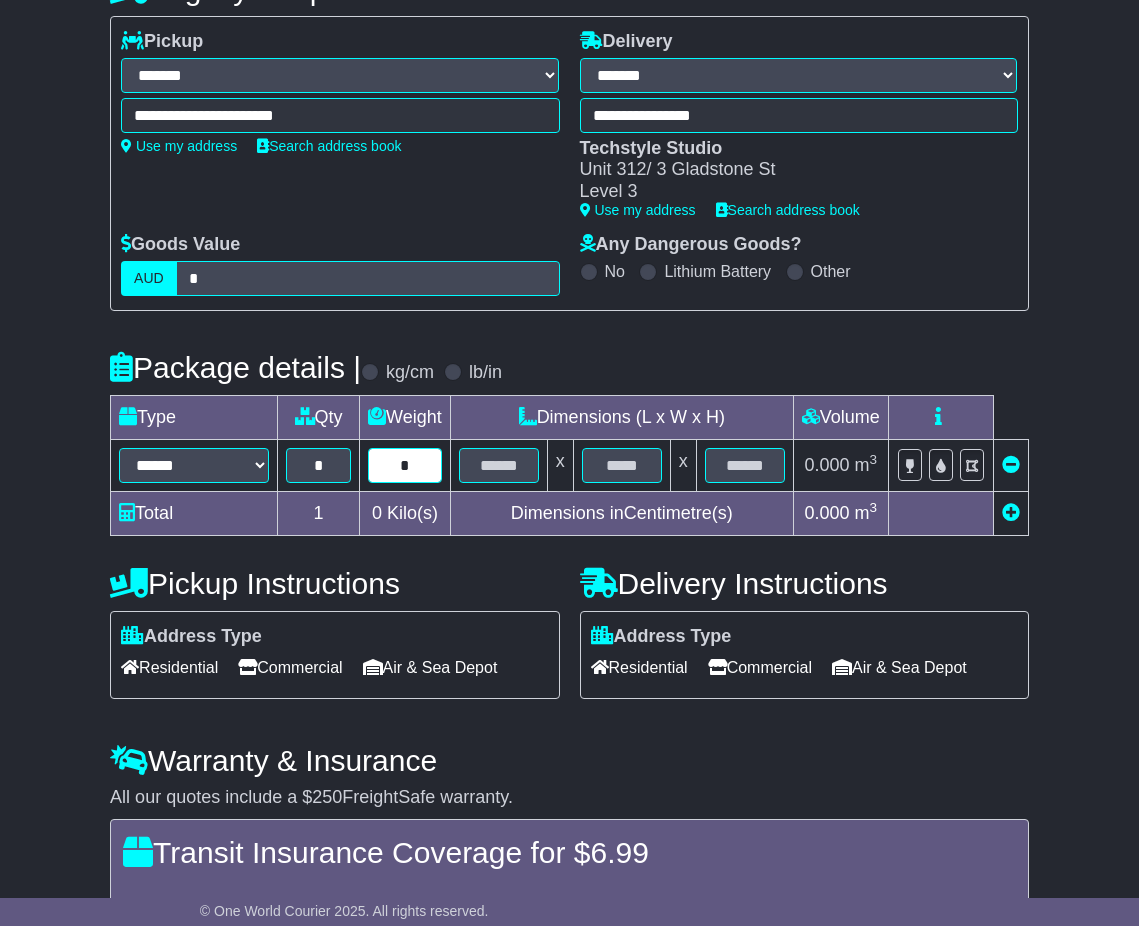 type on "*" 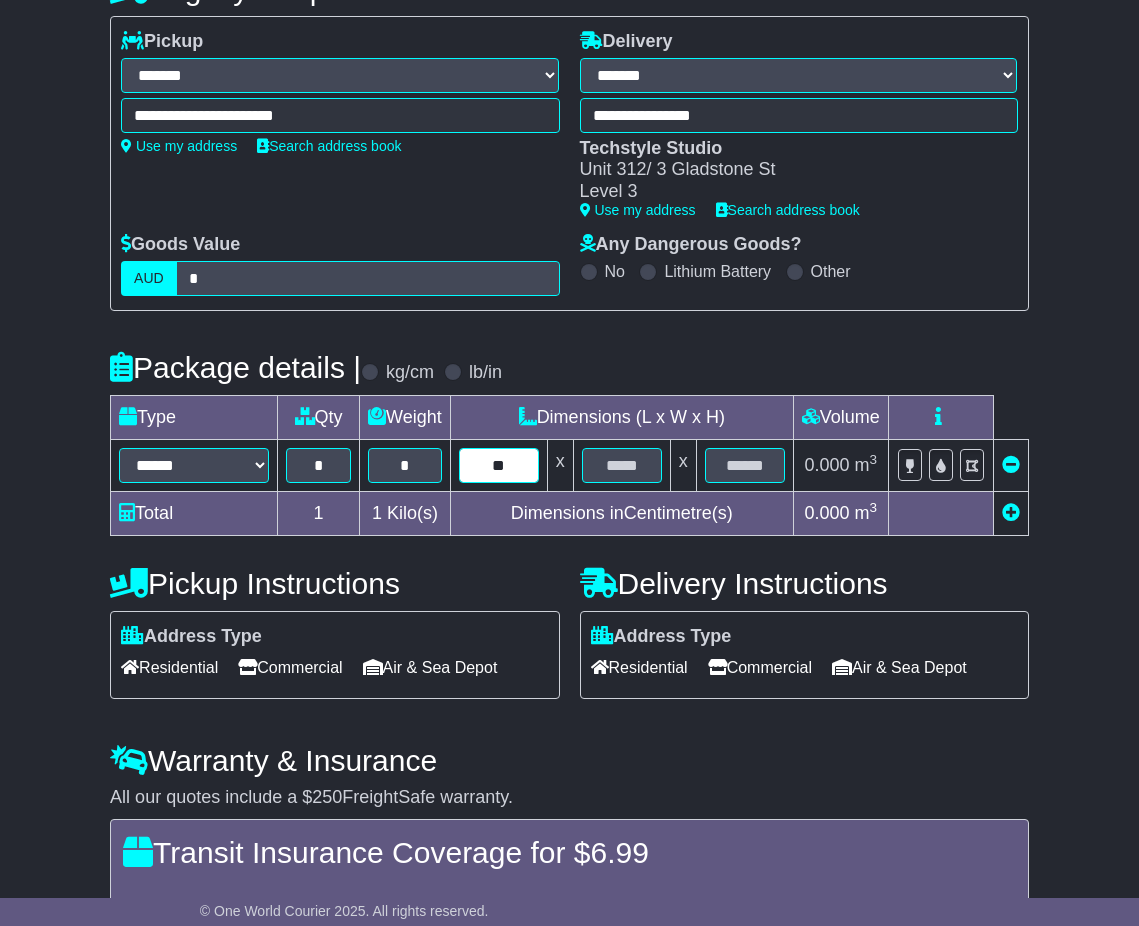 type on "**" 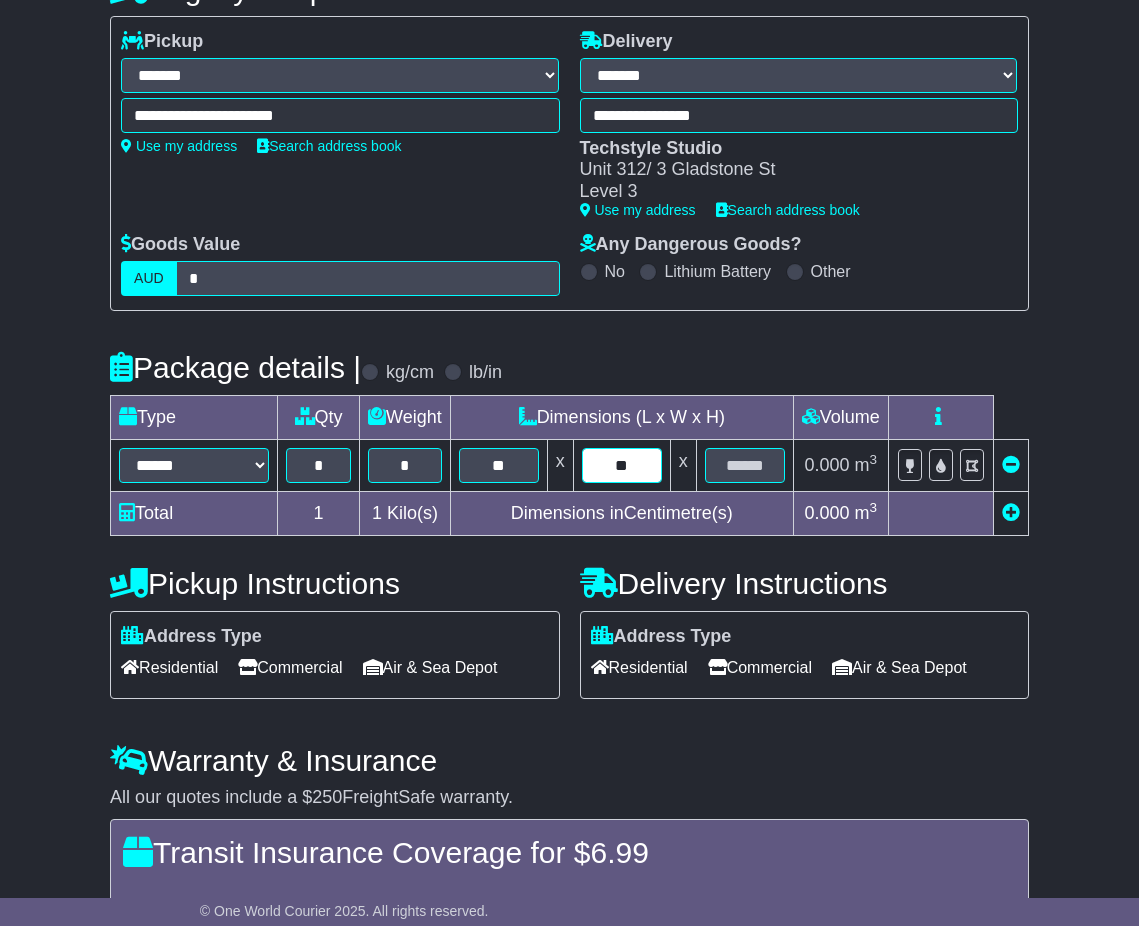 type on "**" 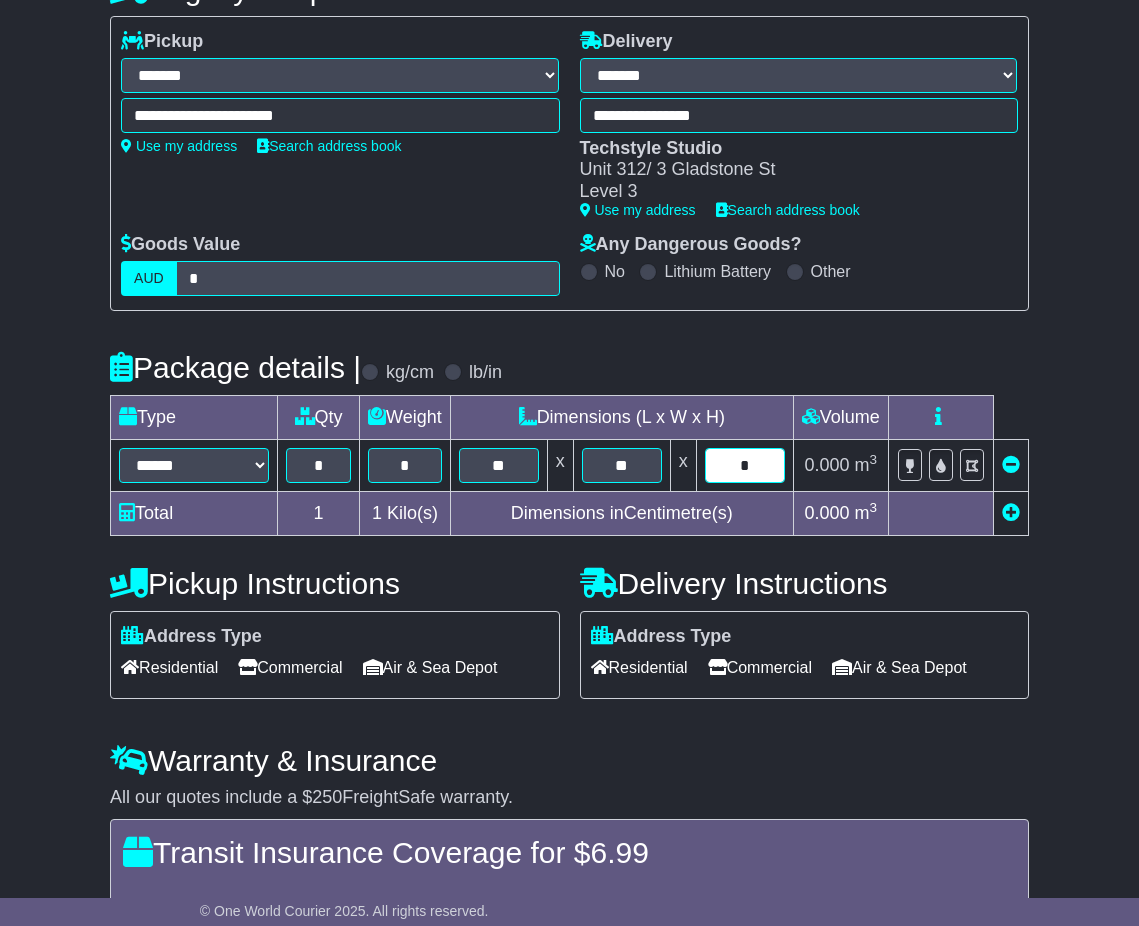 type on "*" 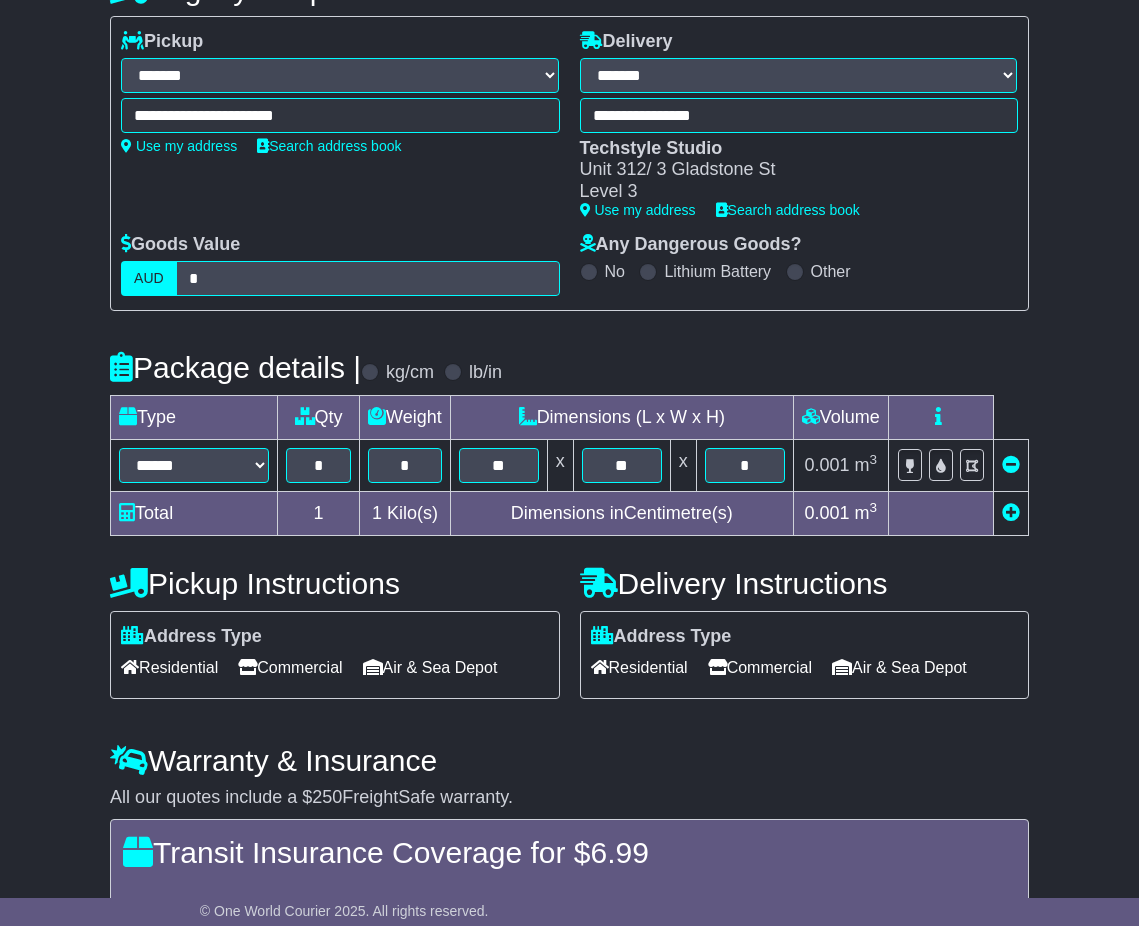scroll, scrollTop: 491, scrollLeft: 0, axis: vertical 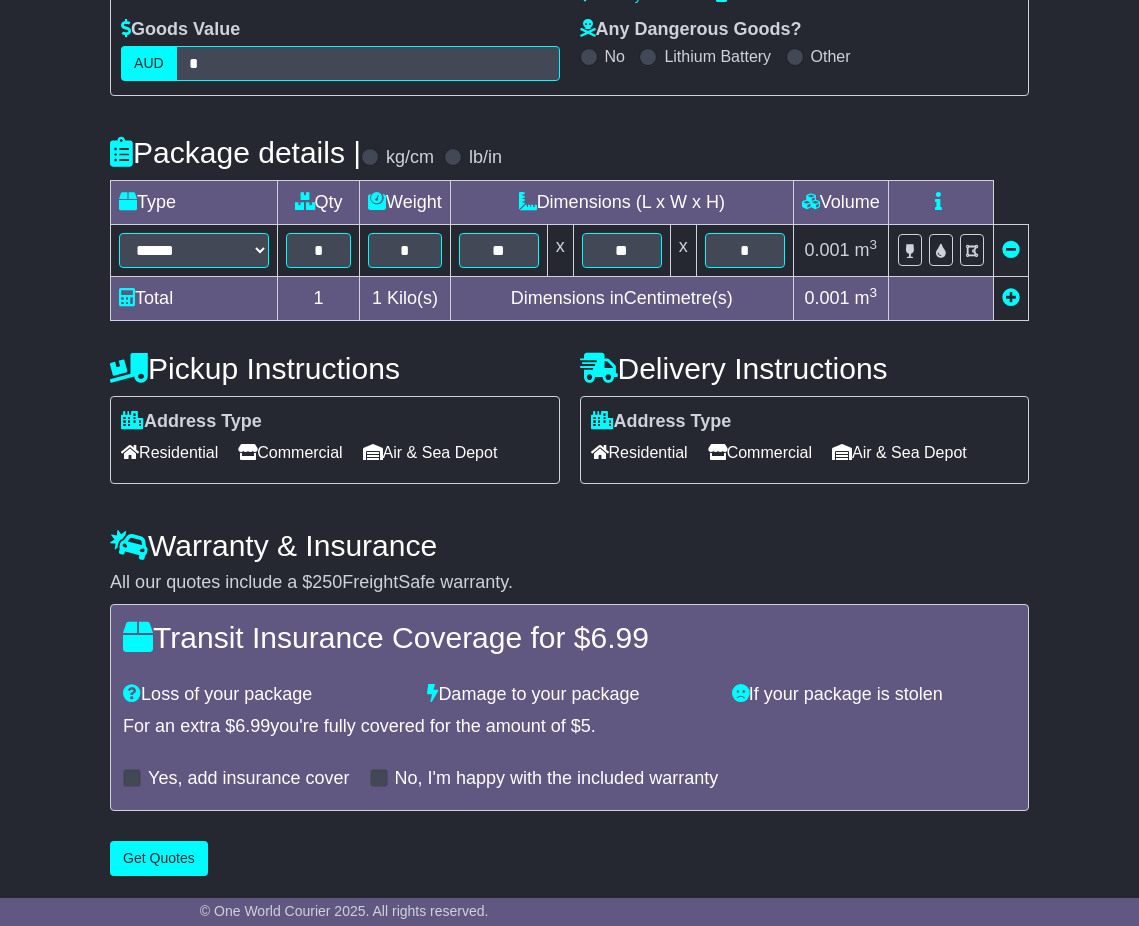 click on "Commercial" at bounding box center (290, 452) 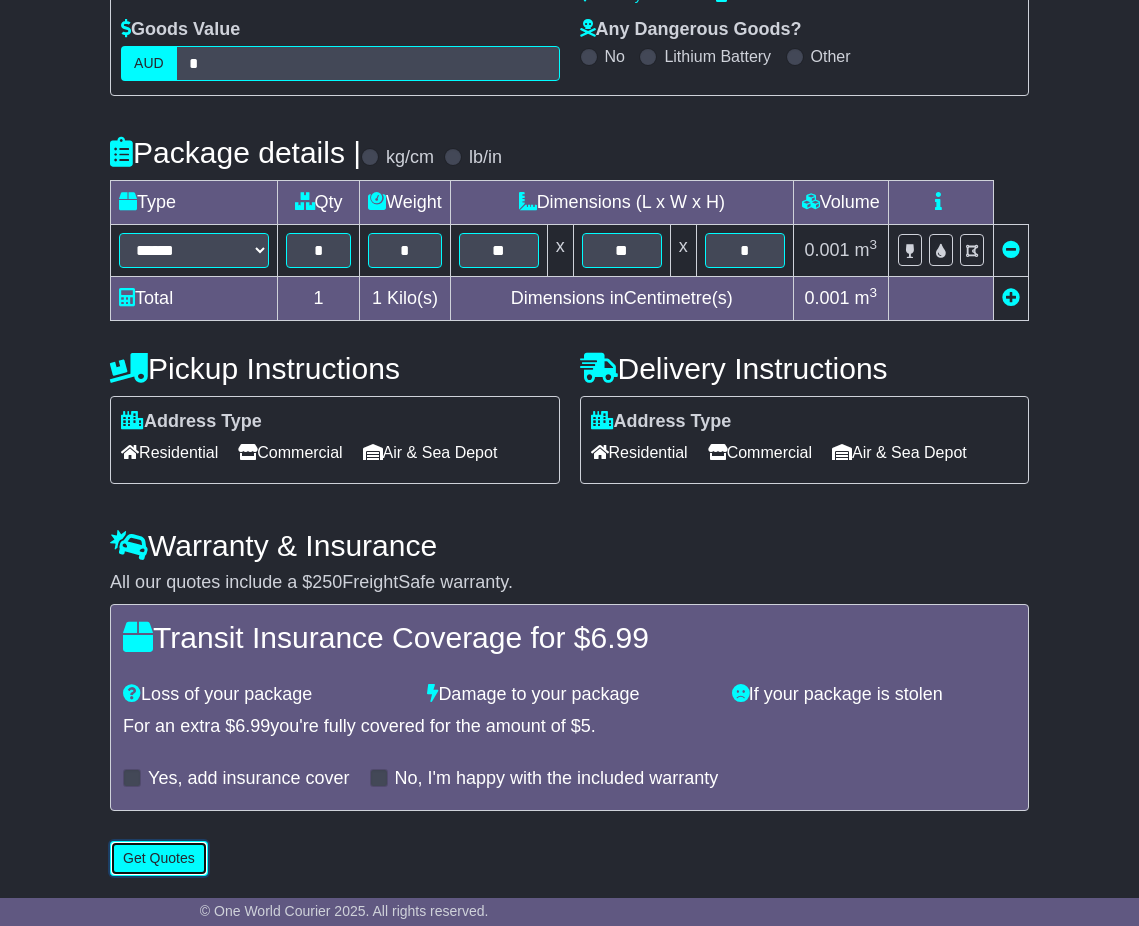 click on "Get Quotes" at bounding box center [159, 858] 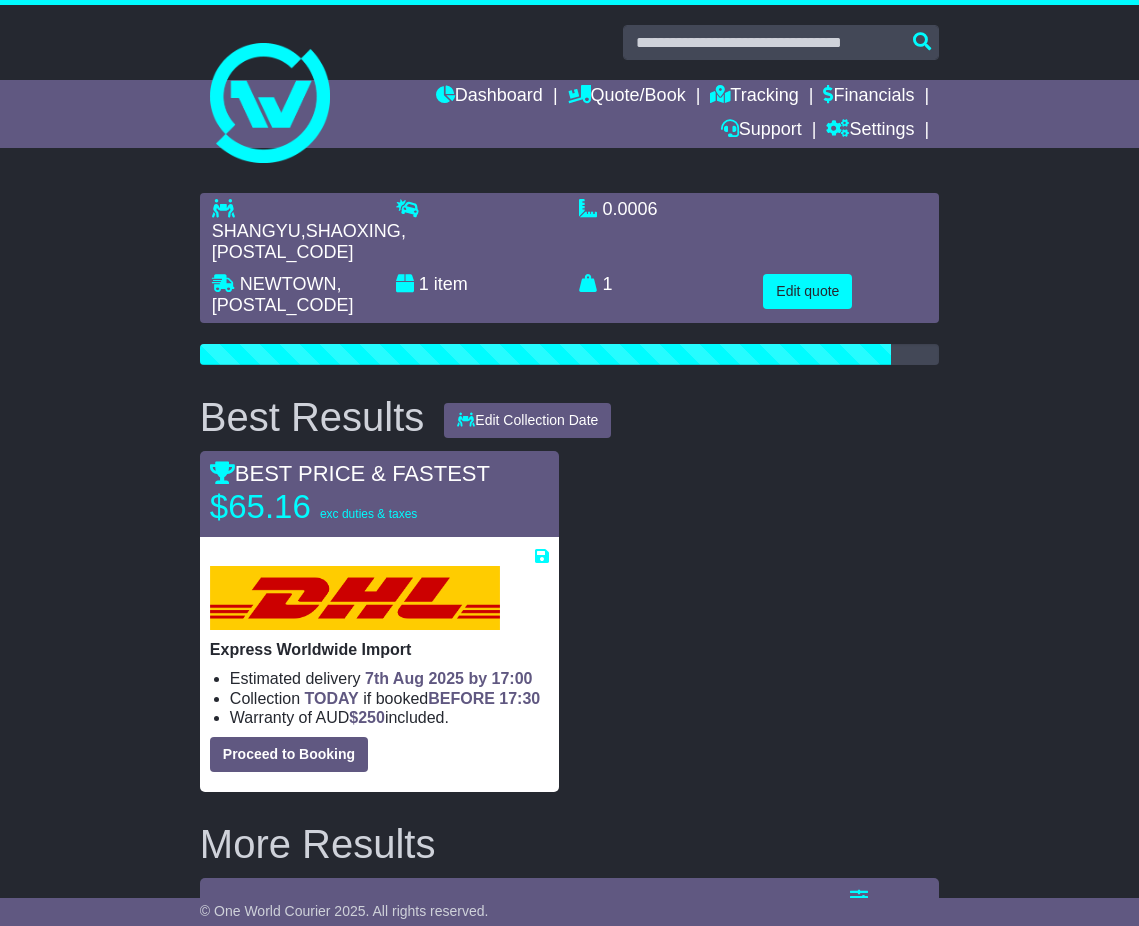 scroll, scrollTop: 147, scrollLeft: 0, axis: vertical 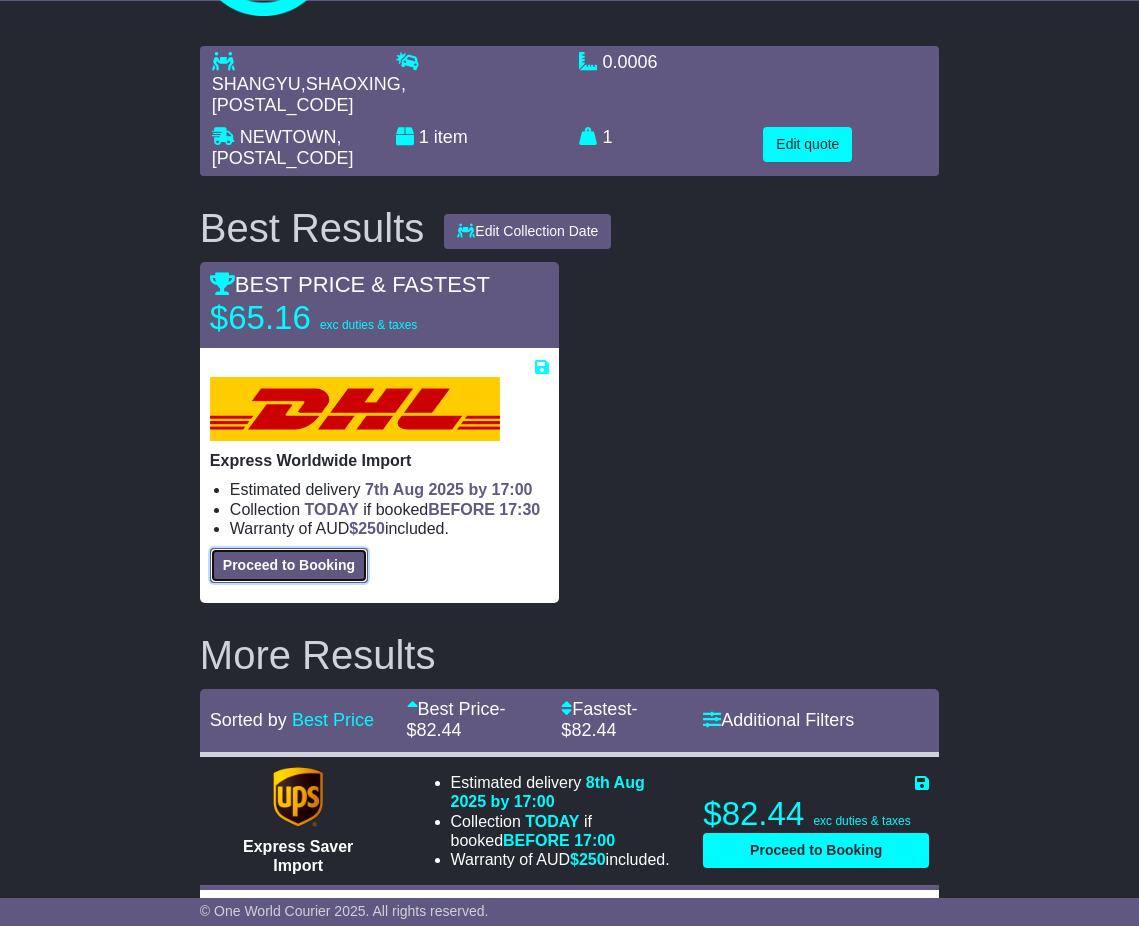 click on "Proceed to Booking" at bounding box center [289, 565] 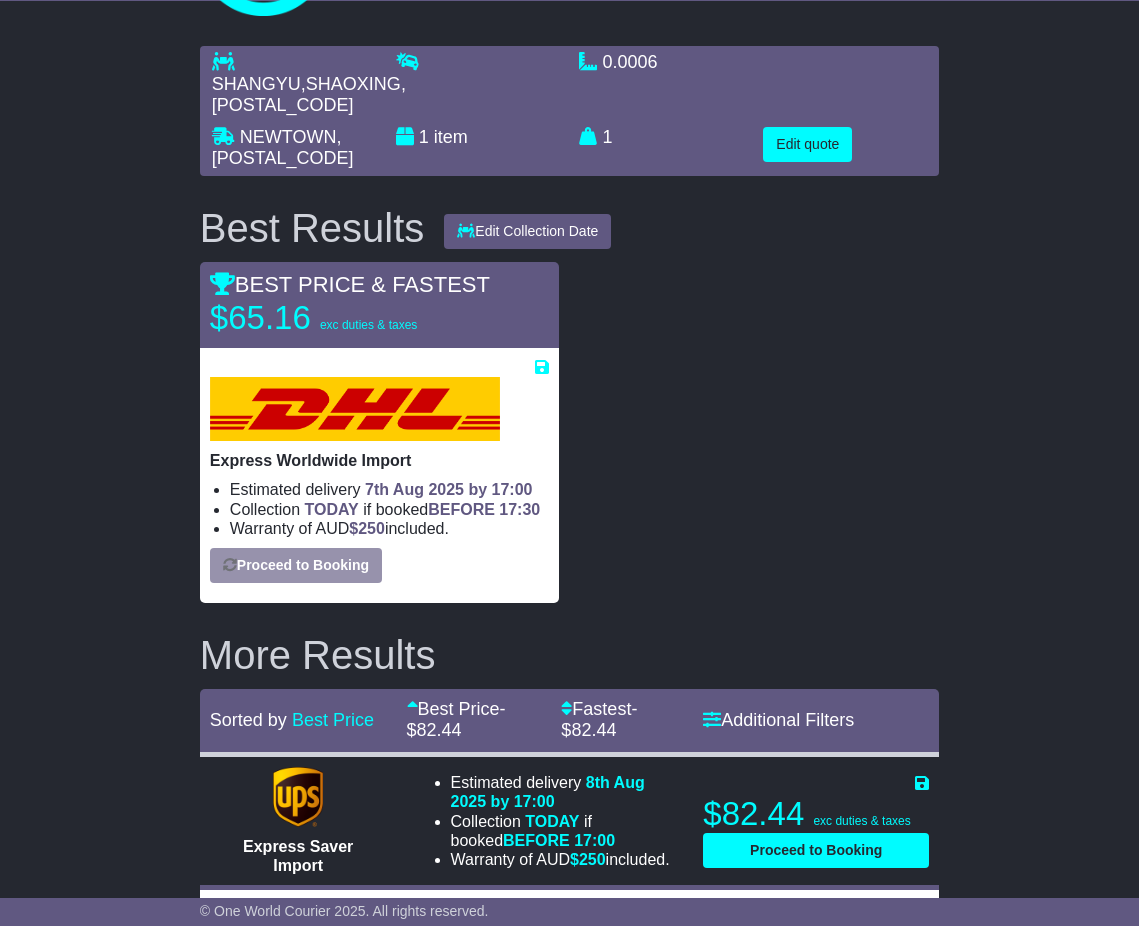 select on "***" 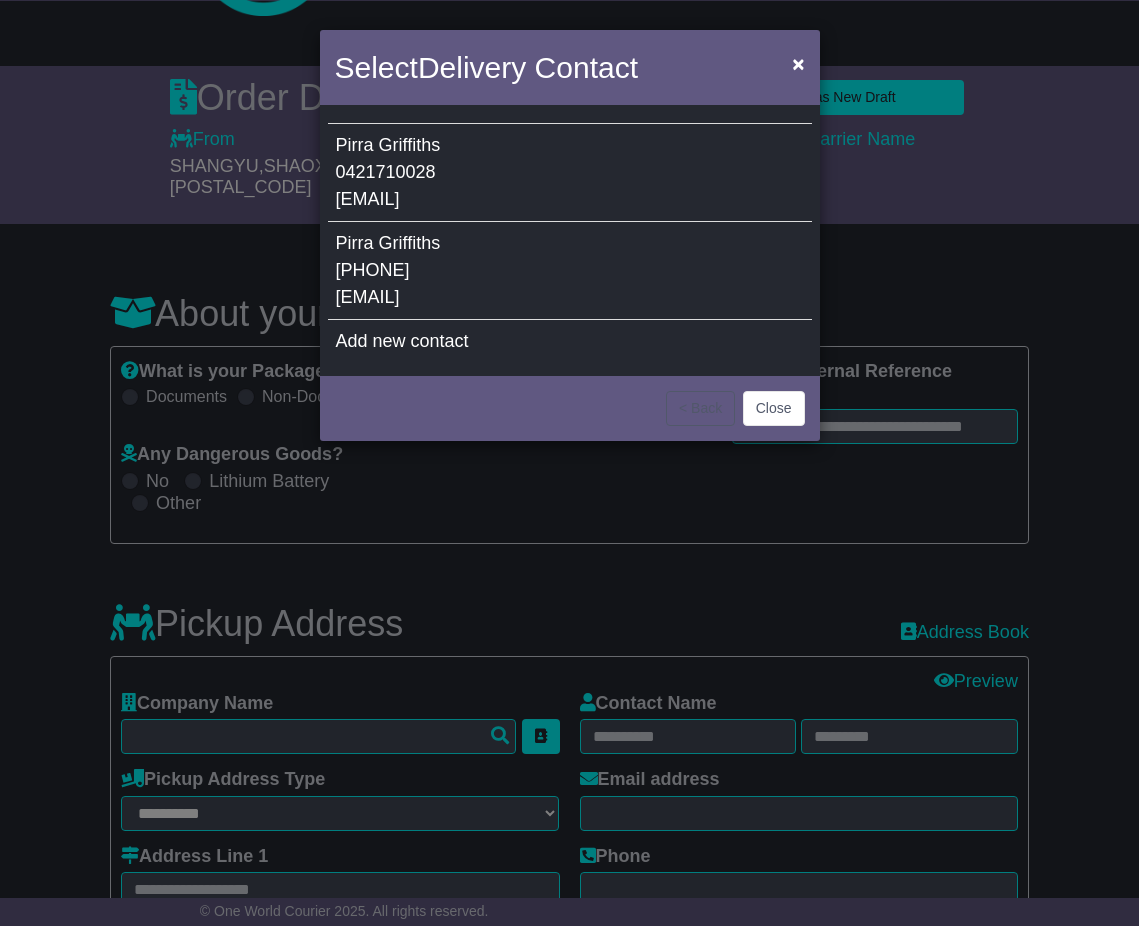 click on "Pirra   Griffiths
0421710028
pirra@techstylestudio.com.au" at bounding box center (570, 173) 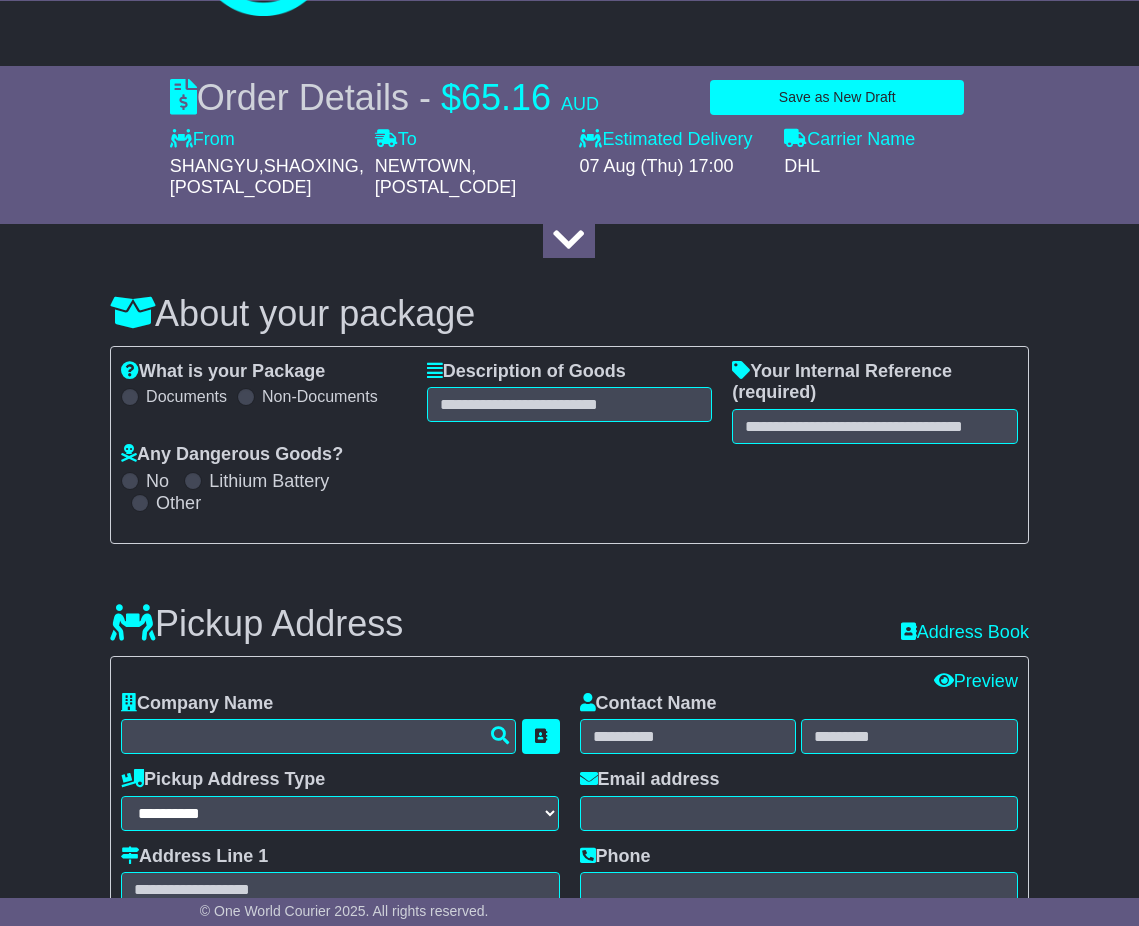select on "***" 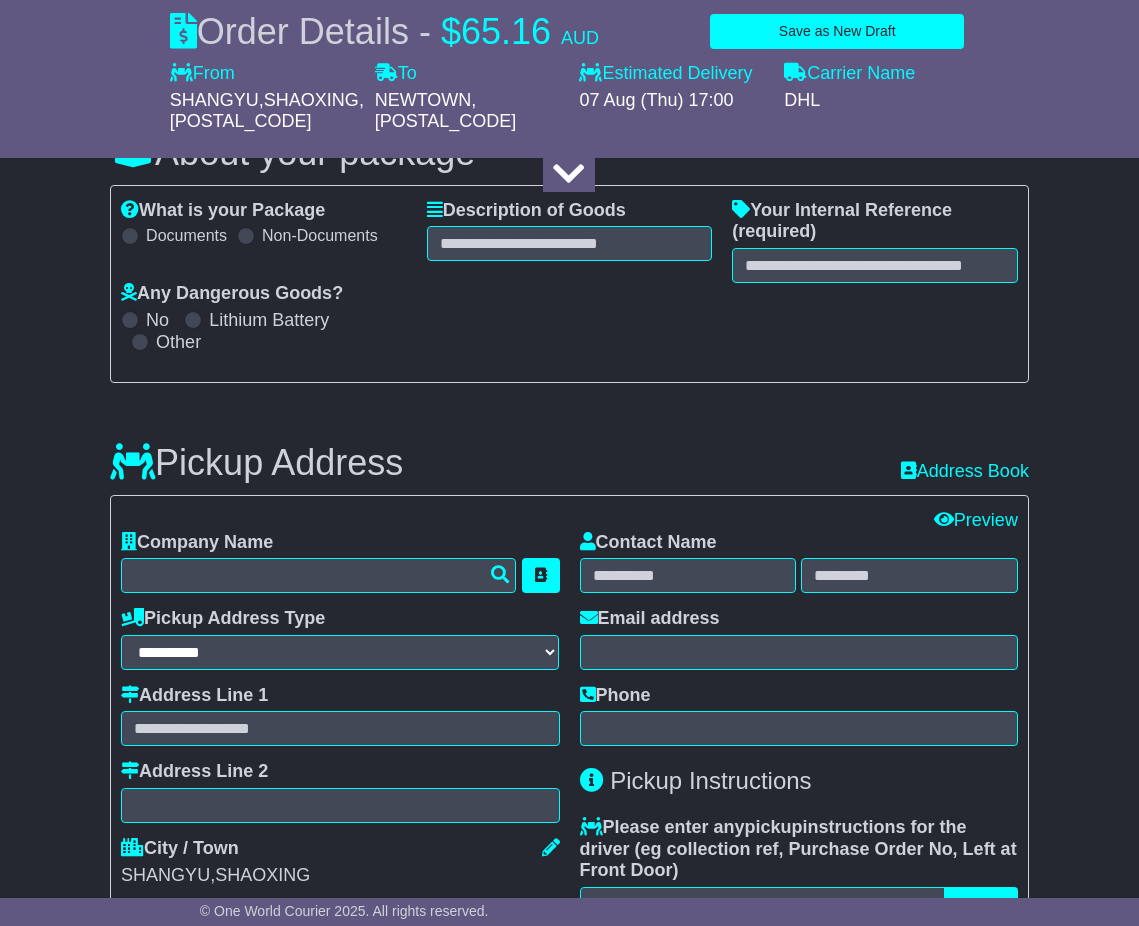 scroll, scrollTop: 311, scrollLeft: 0, axis: vertical 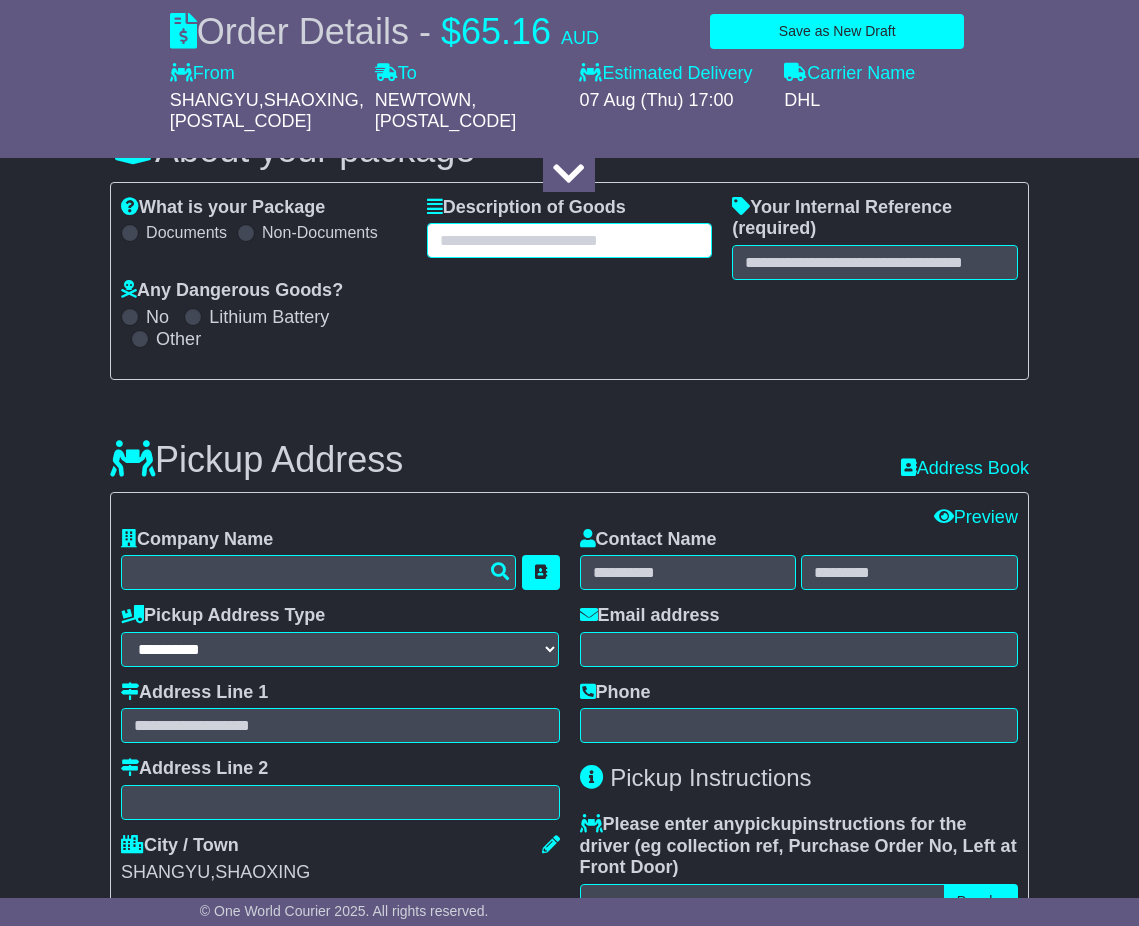 click at bounding box center [570, 240] 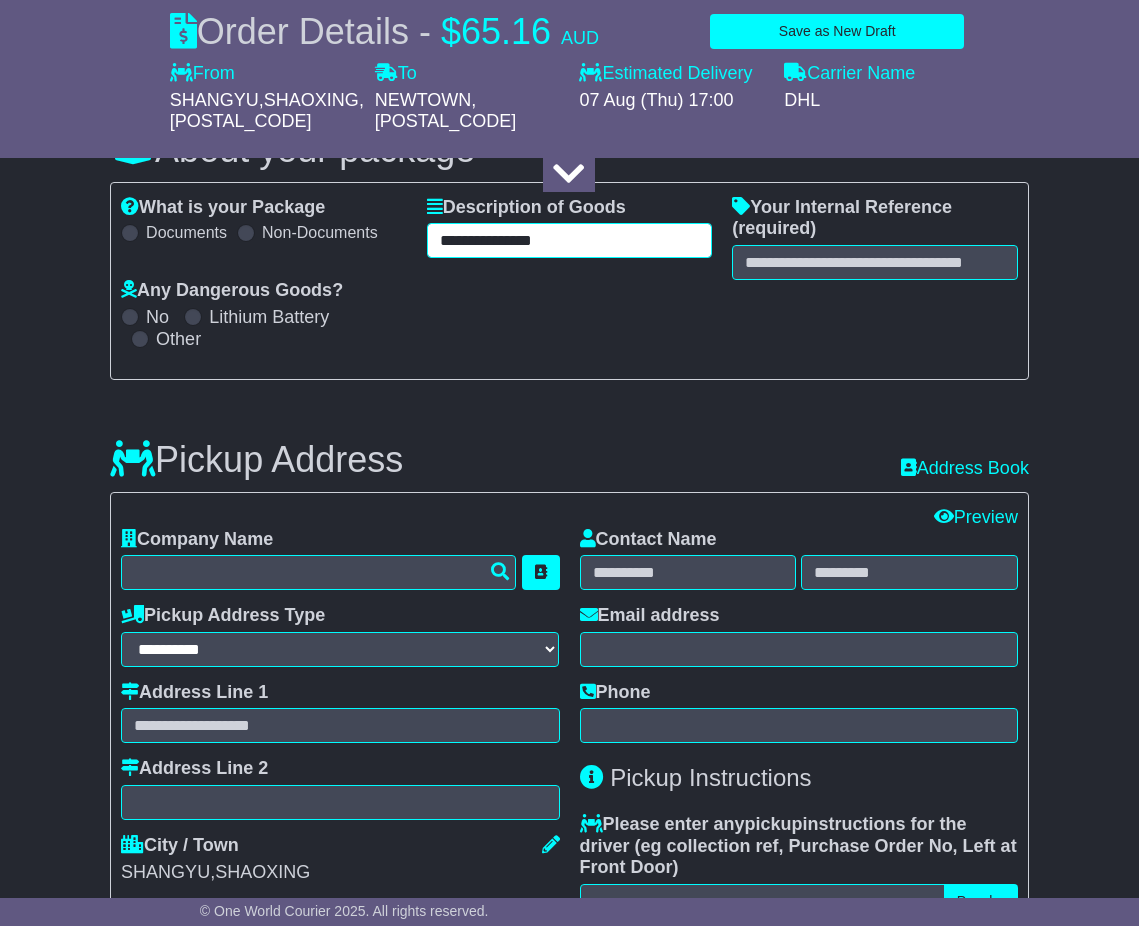 type on "**********" 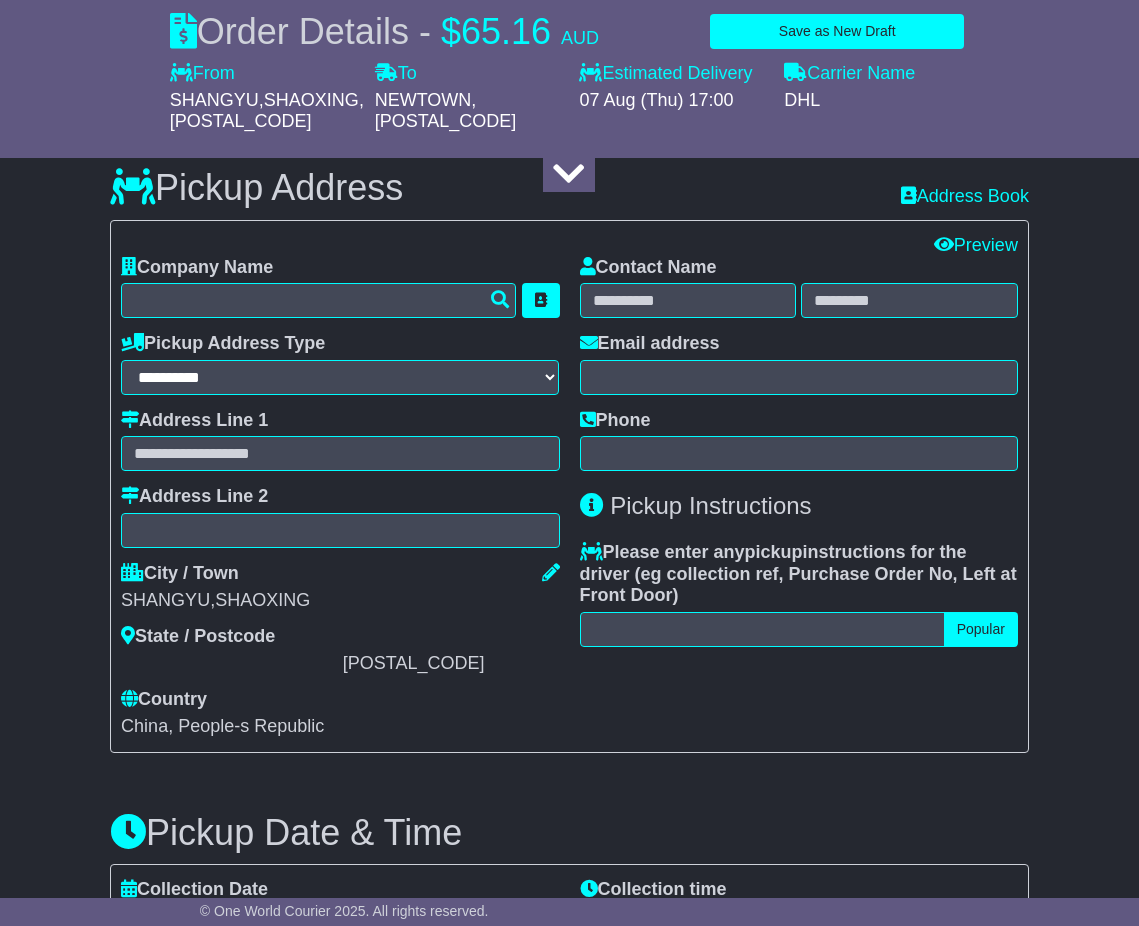 scroll, scrollTop: 595, scrollLeft: 0, axis: vertical 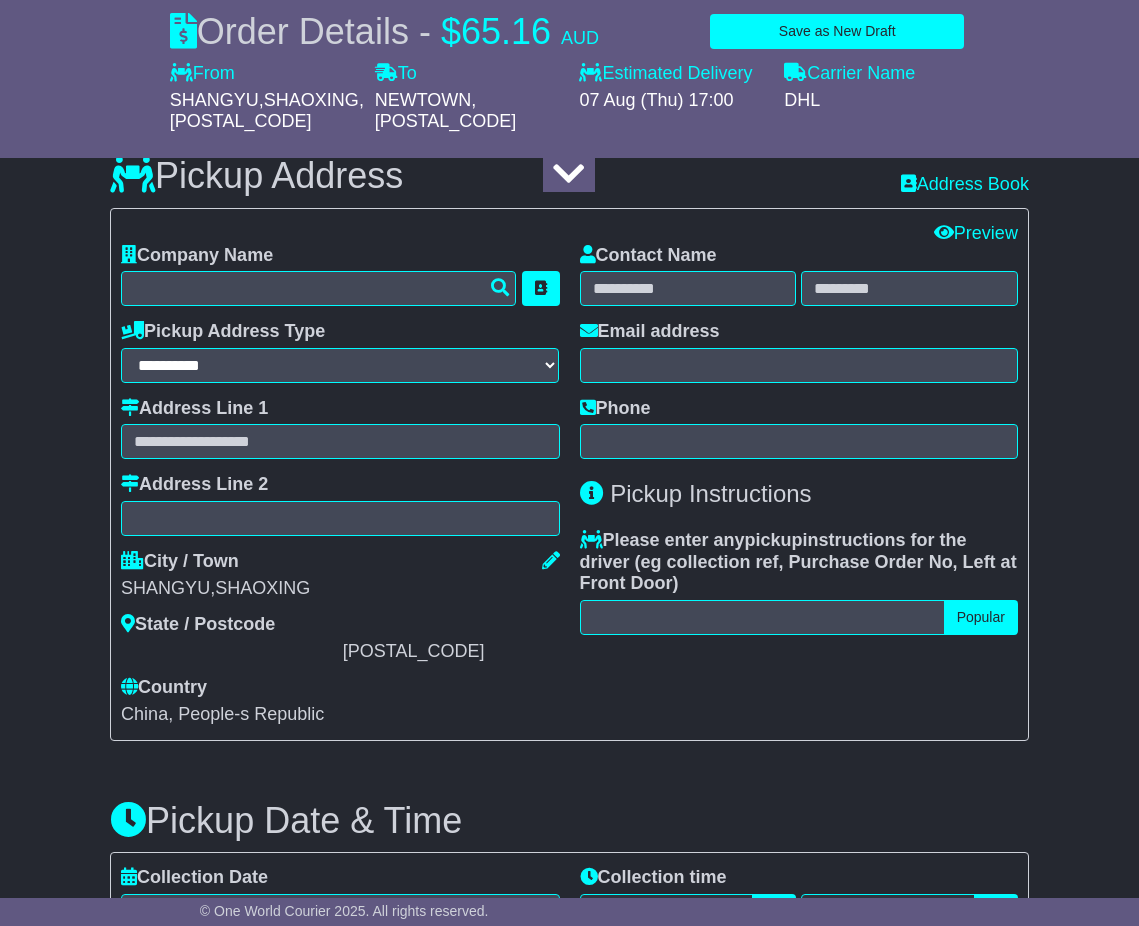 type on "********" 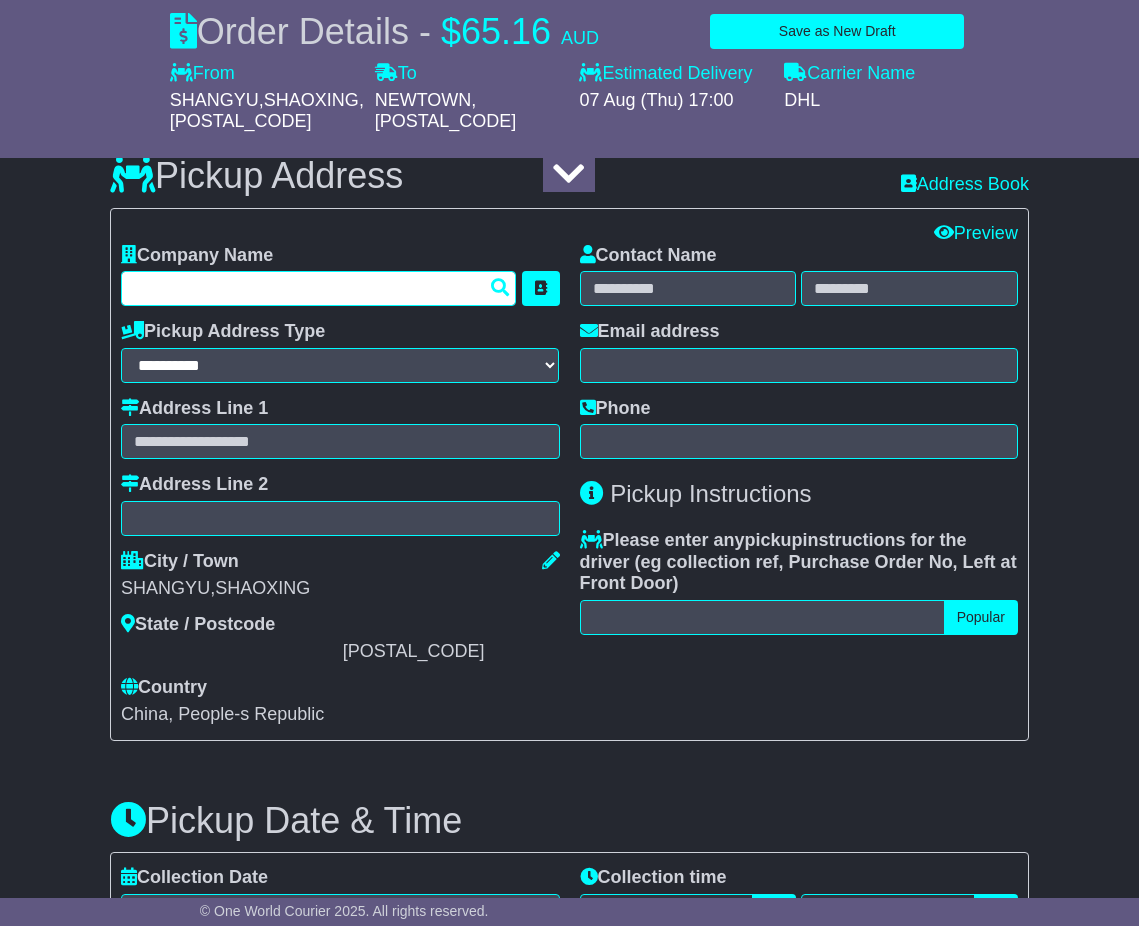 click at bounding box center [318, 288] 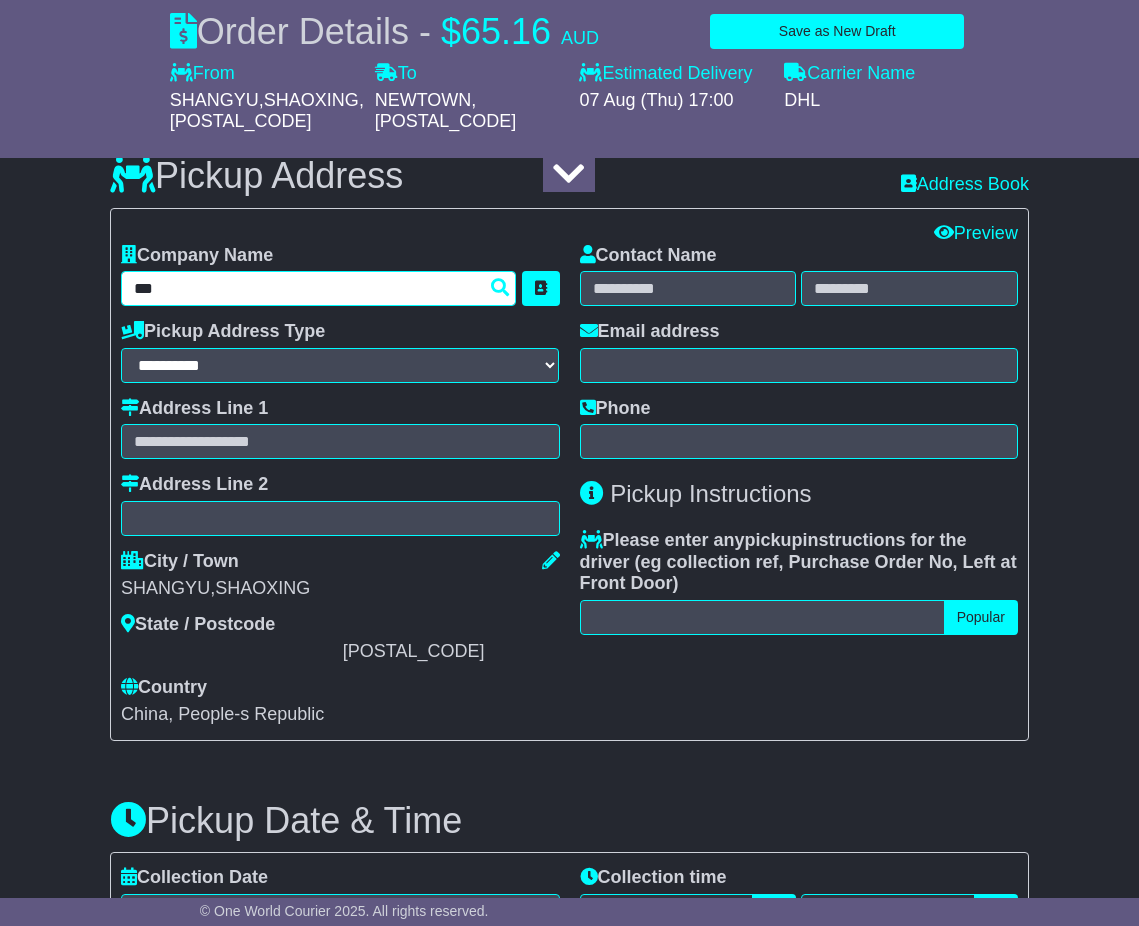 click on "***" at bounding box center [318, 288] 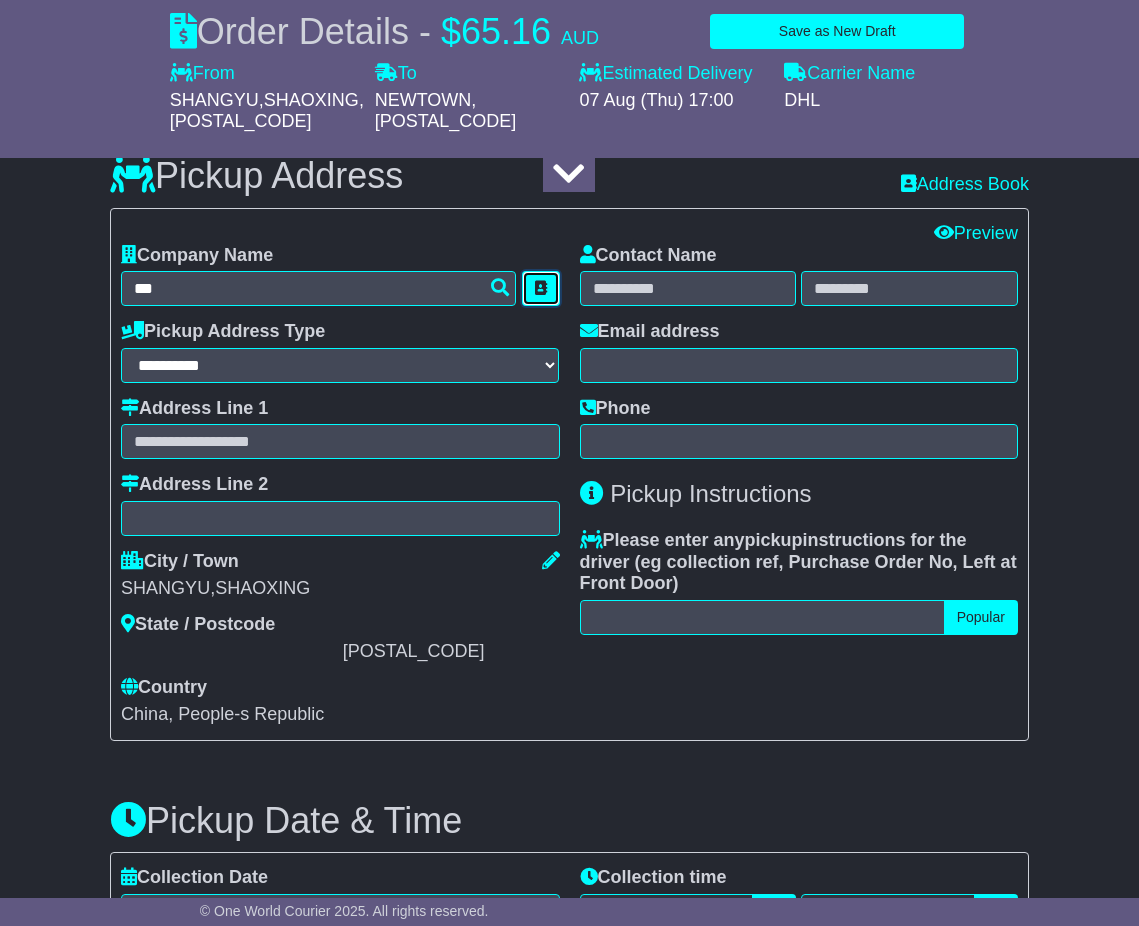 click at bounding box center (541, 288) 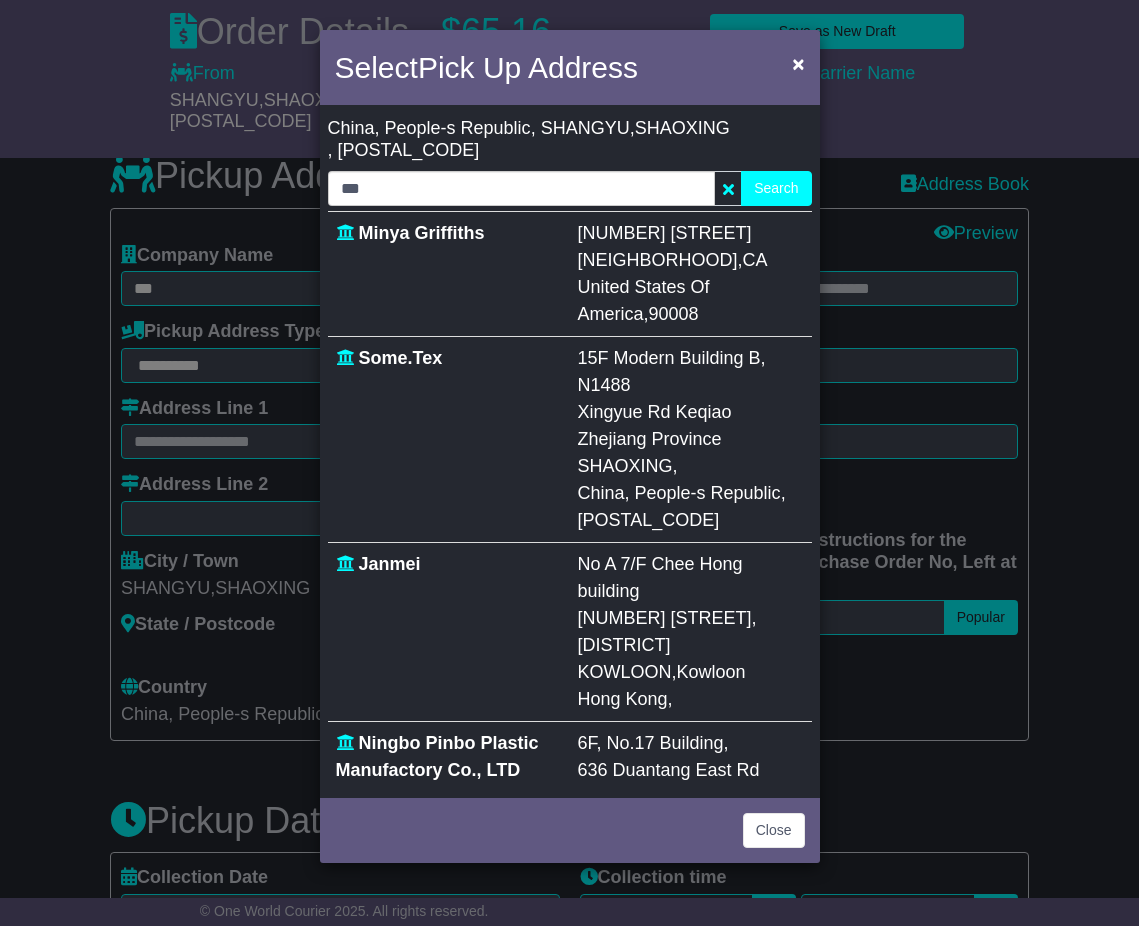 click on "Some.Tex" at bounding box center [449, 440] 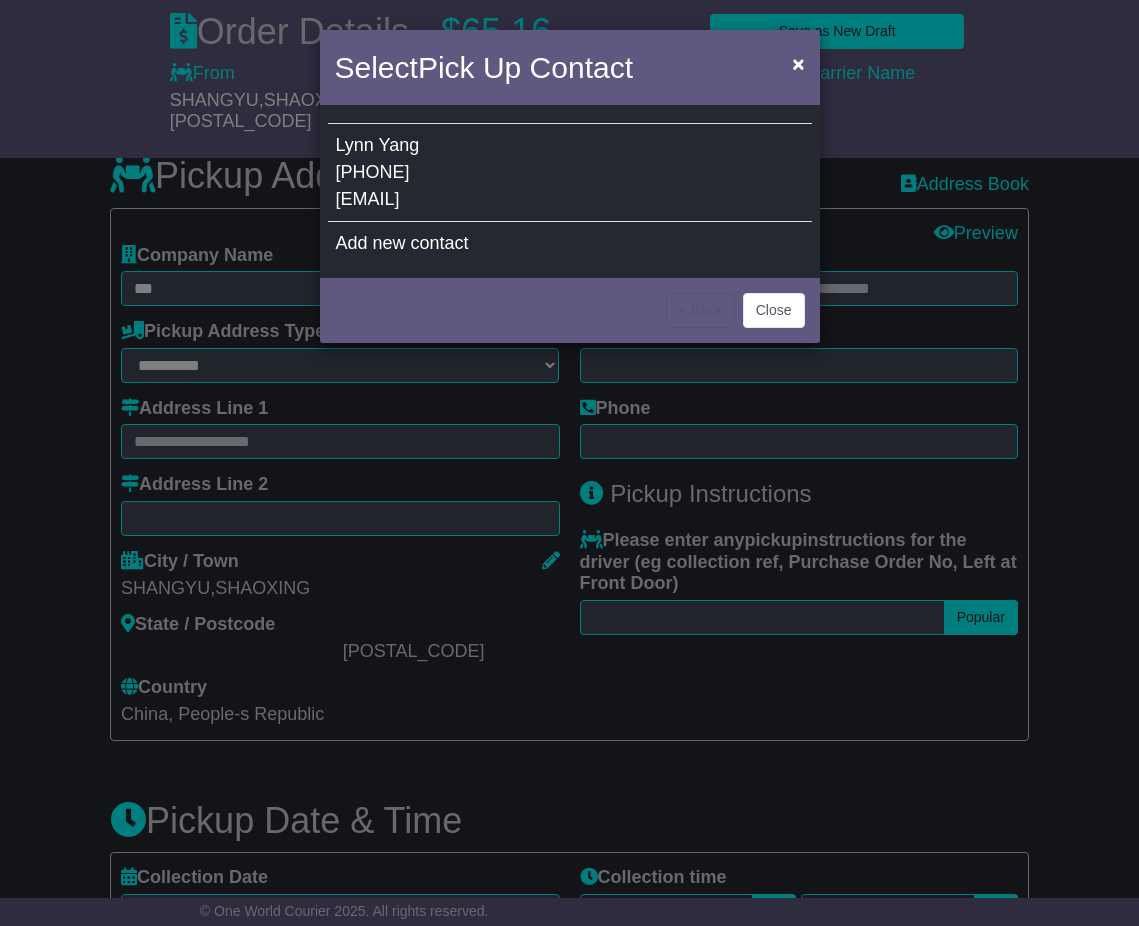 click on "Lynn   Yang
86-137 7732 0769
lynn@sometx.com" at bounding box center (570, 173) 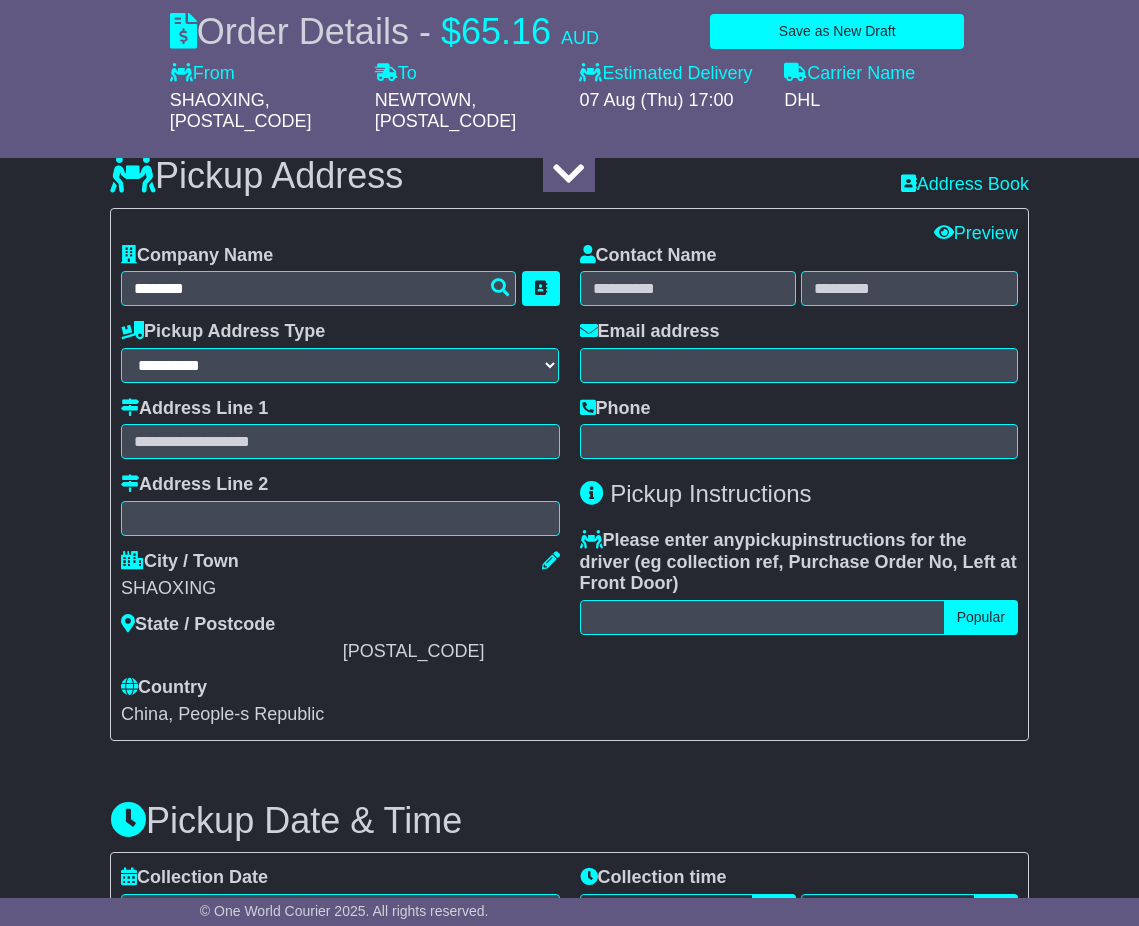 type on "**********" 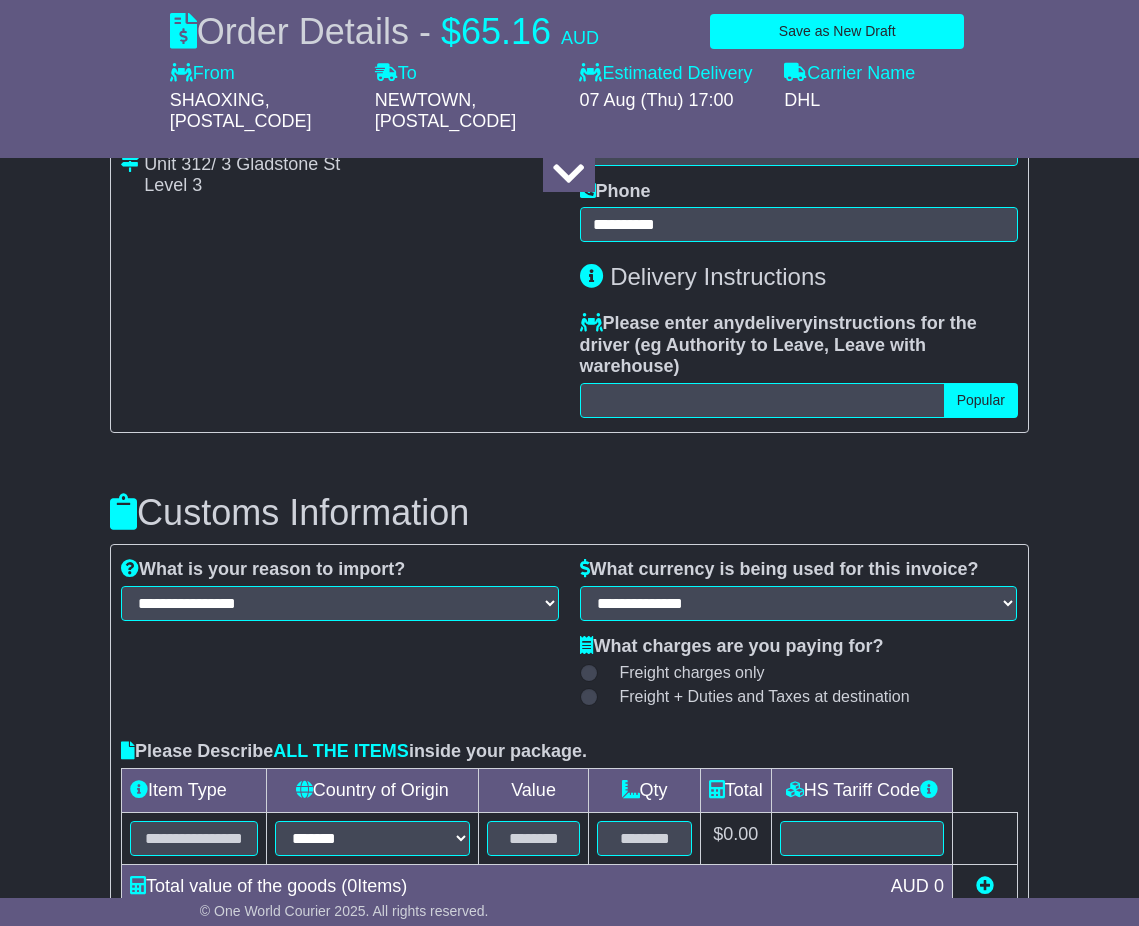 scroll, scrollTop: 1664, scrollLeft: 0, axis: vertical 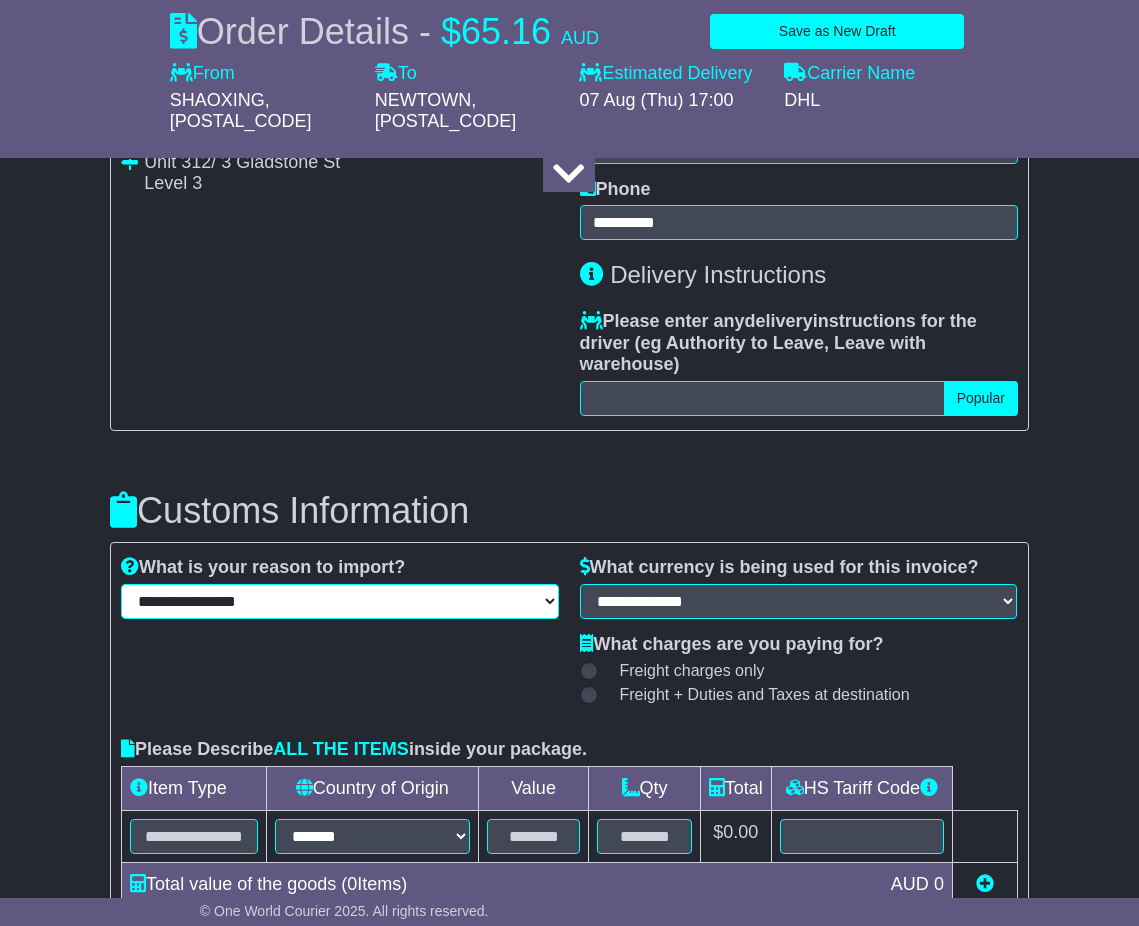 click on "**********" at bounding box center (340, 601) 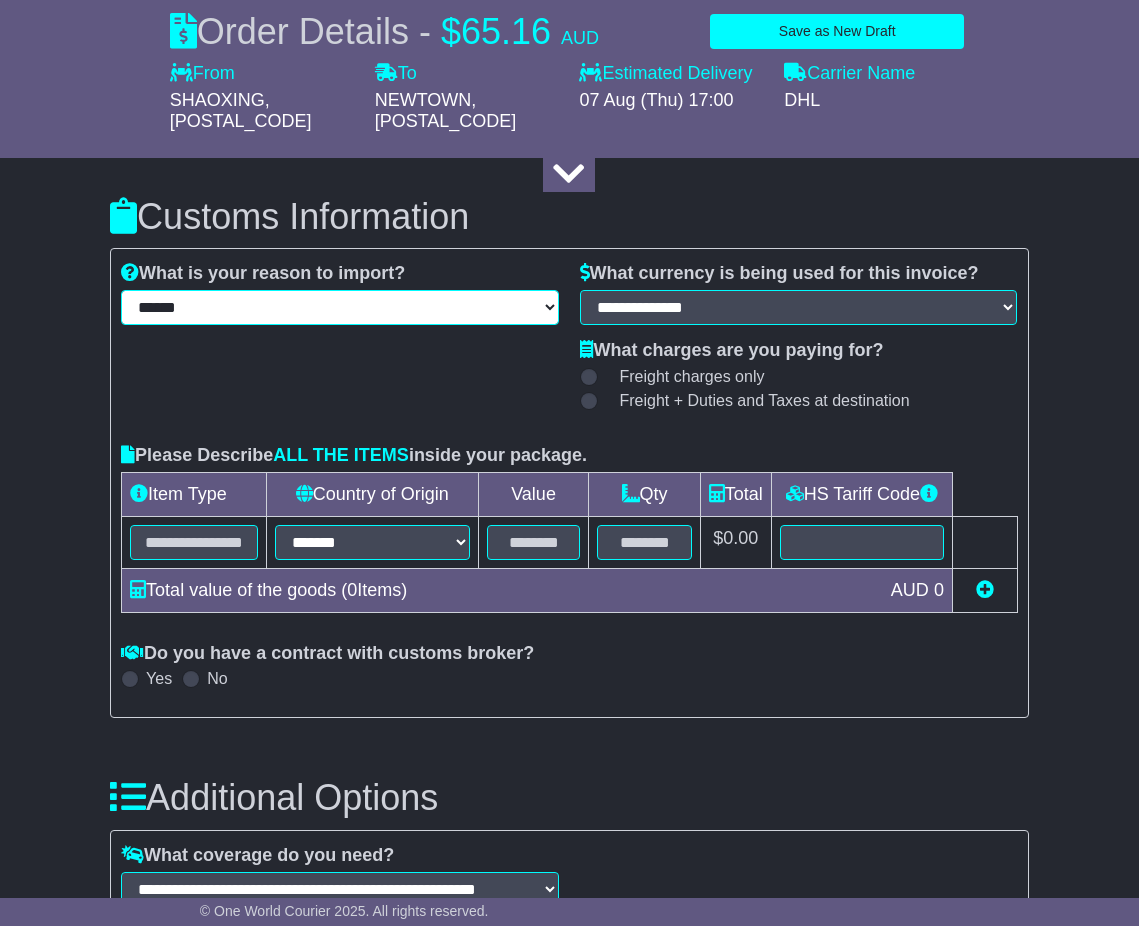scroll, scrollTop: 1926, scrollLeft: 0, axis: vertical 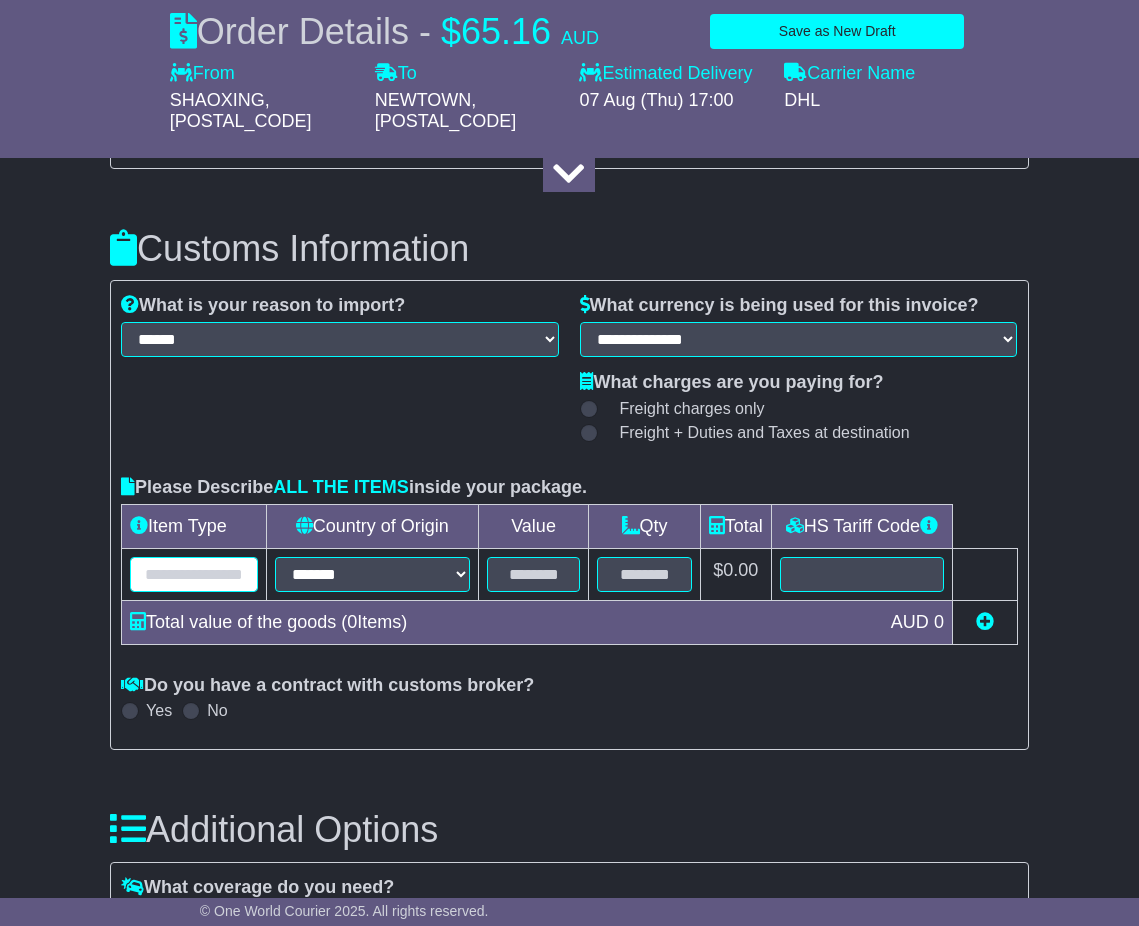 click at bounding box center (194, 574) 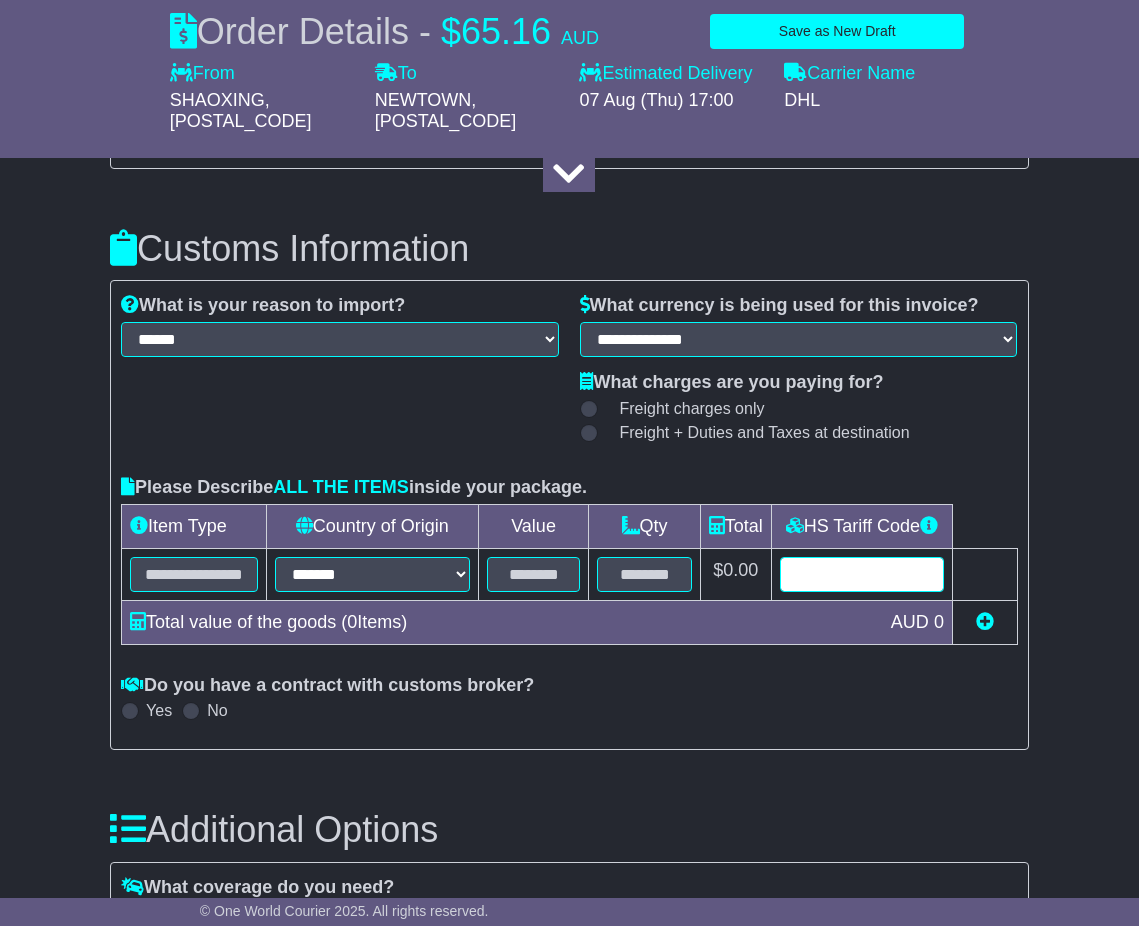 click at bounding box center [862, 574] 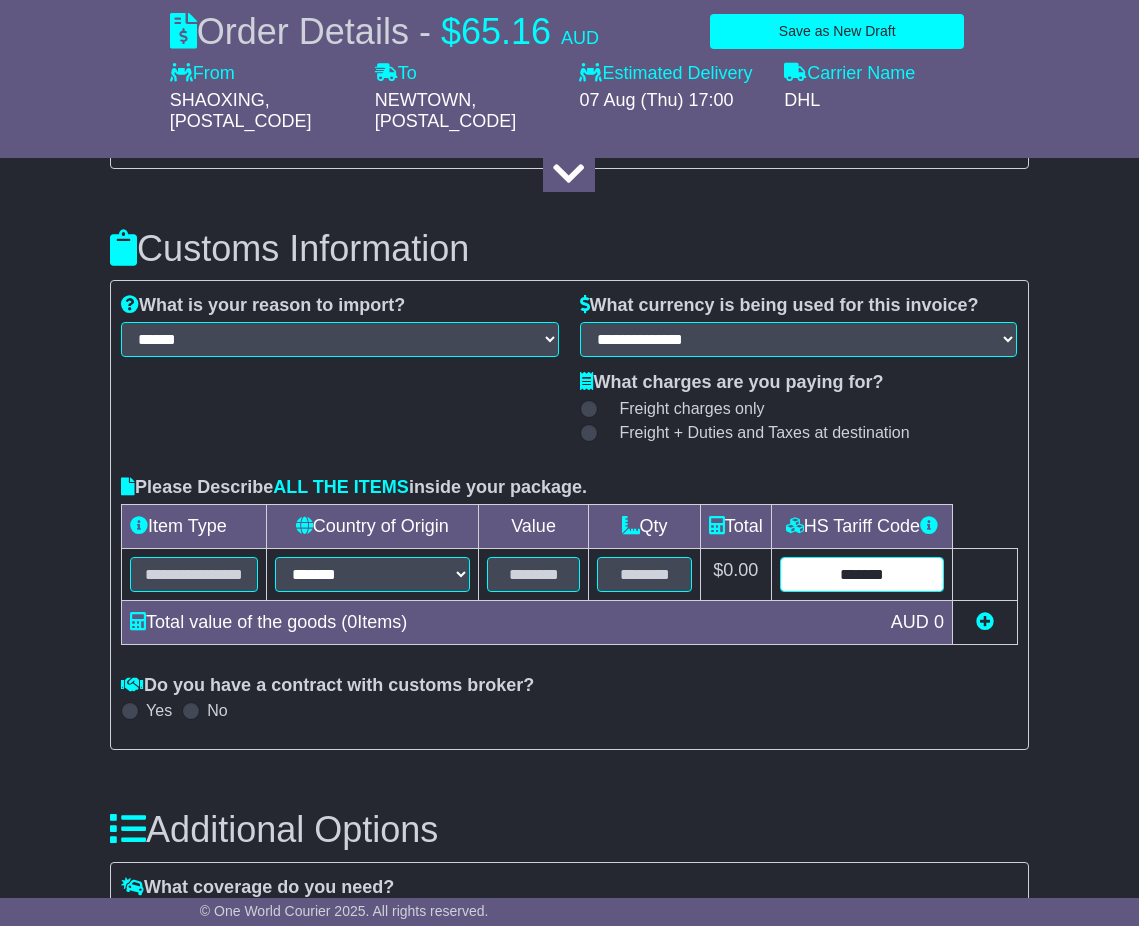 type on "*******" 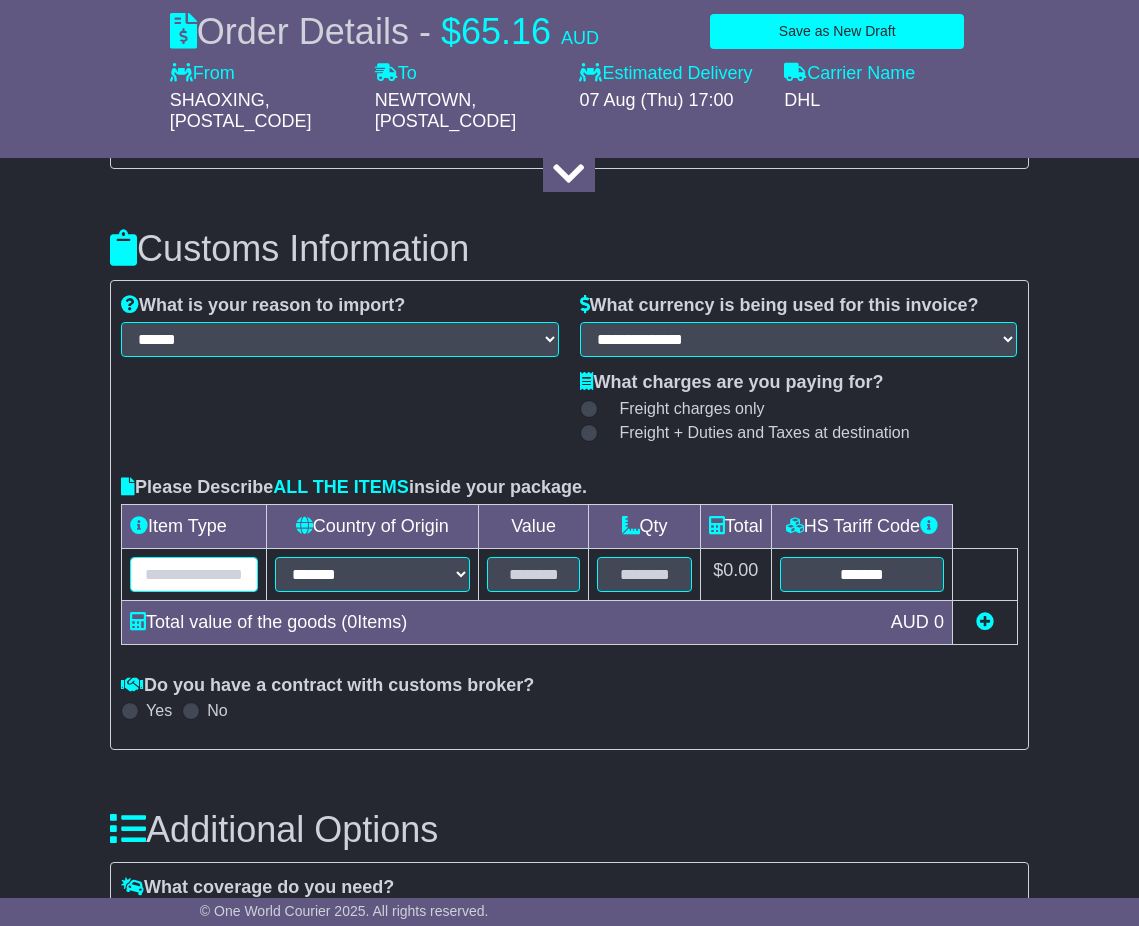 click at bounding box center [194, 574] 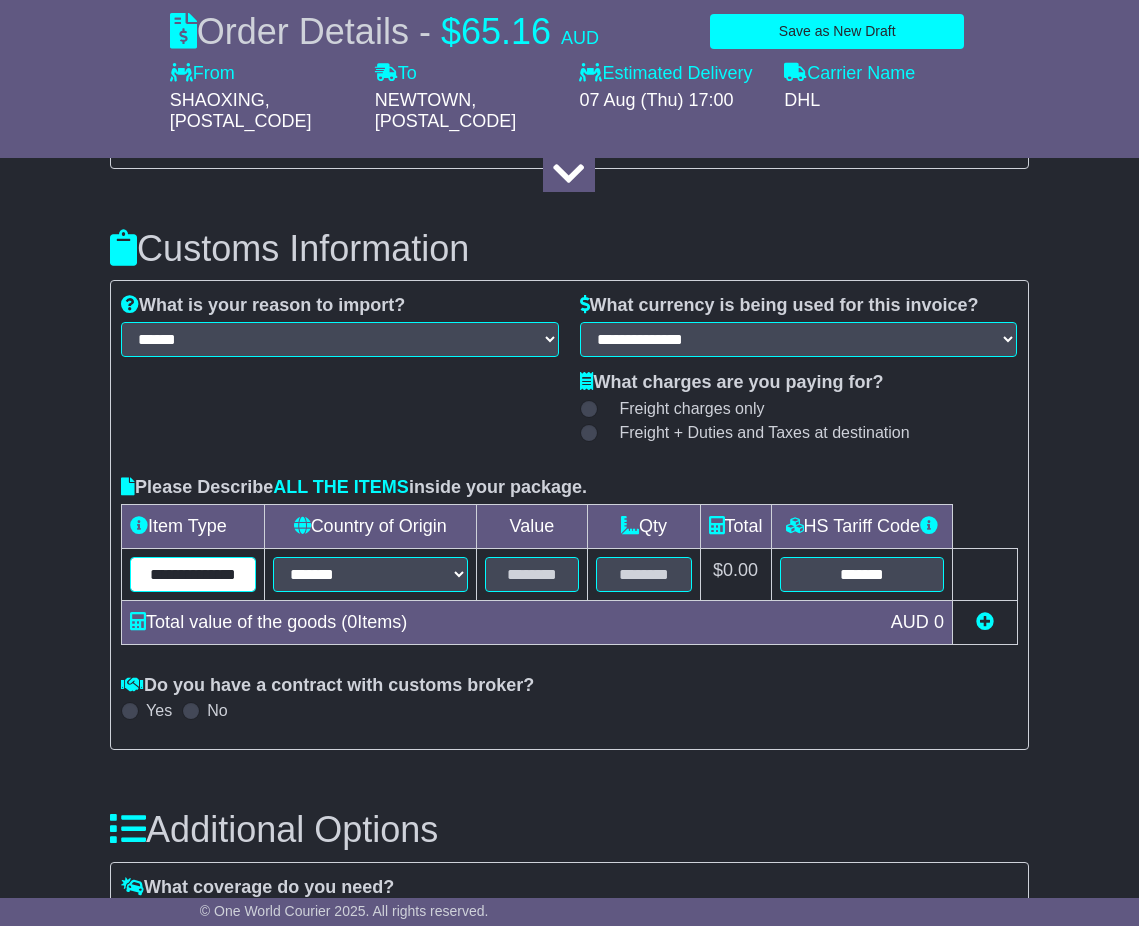 scroll, scrollTop: 0, scrollLeft: 16, axis: horizontal 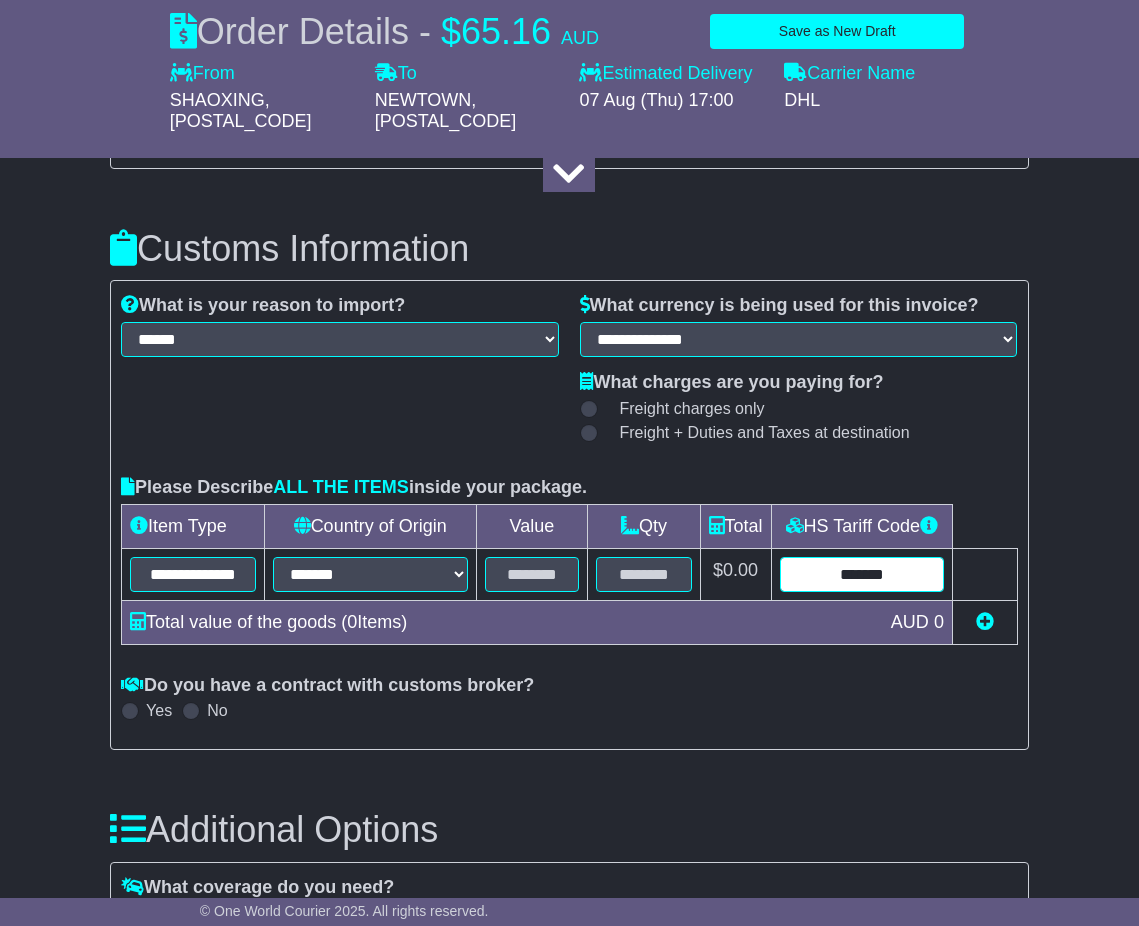 drag, startPoint x: 900, startPoint y: 555, endPoint x: 795, endPoint y: 555, distance: 105 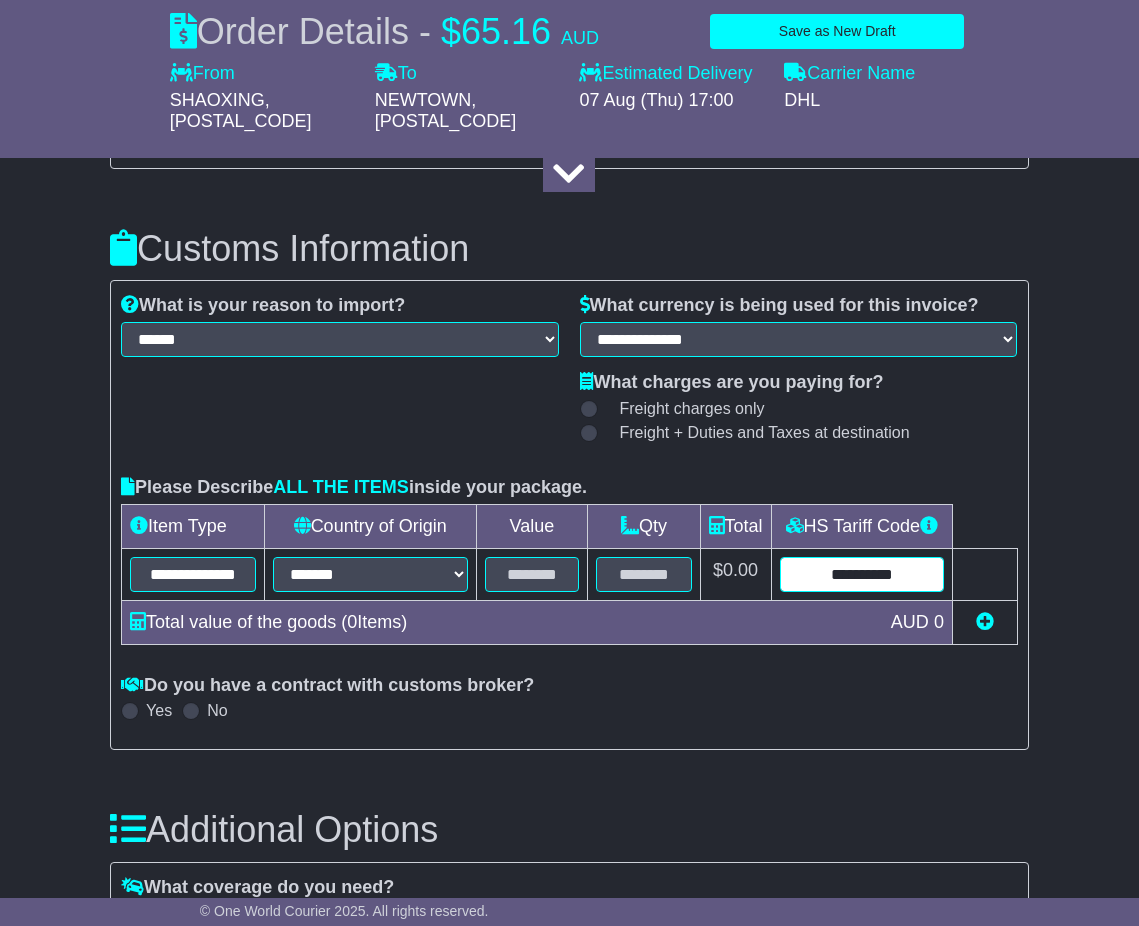 type on "**********" 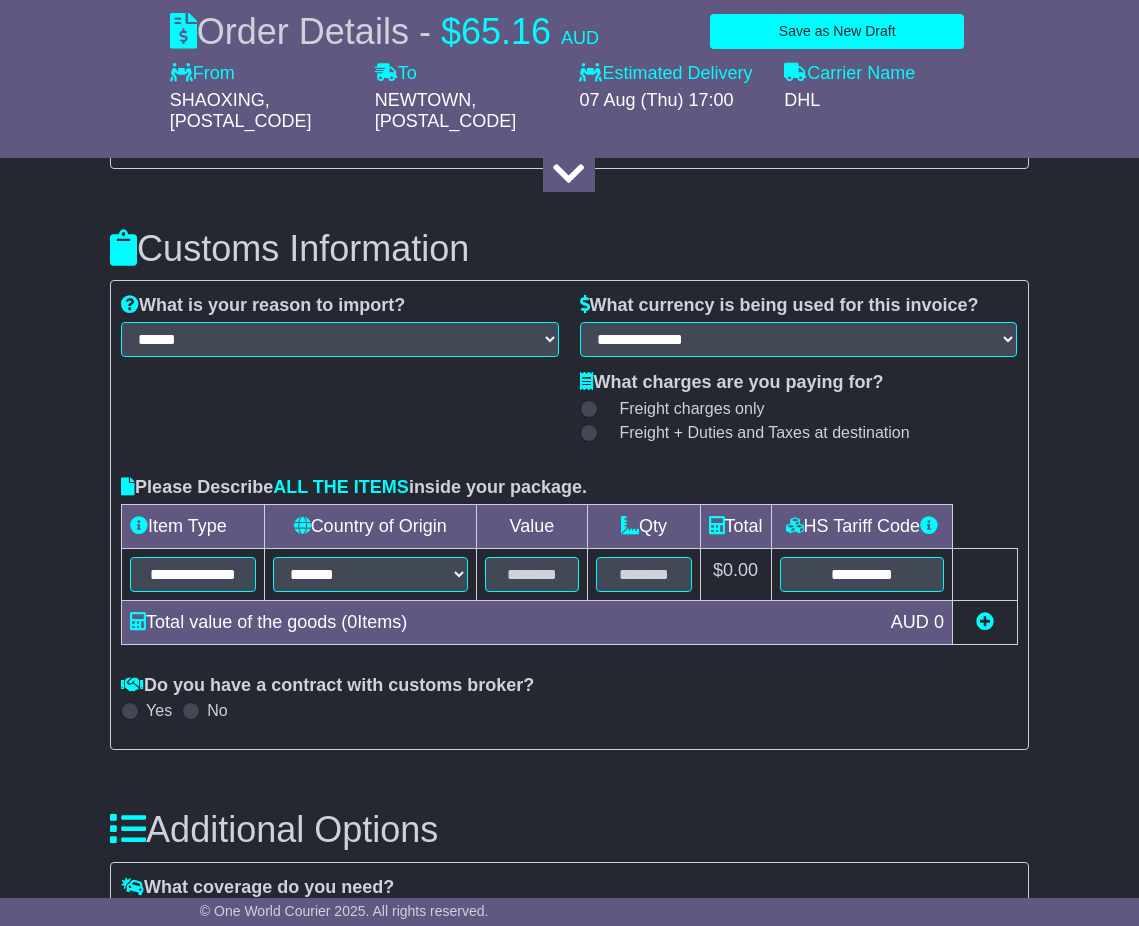 click on "**********" at bounding box center (569, 515) 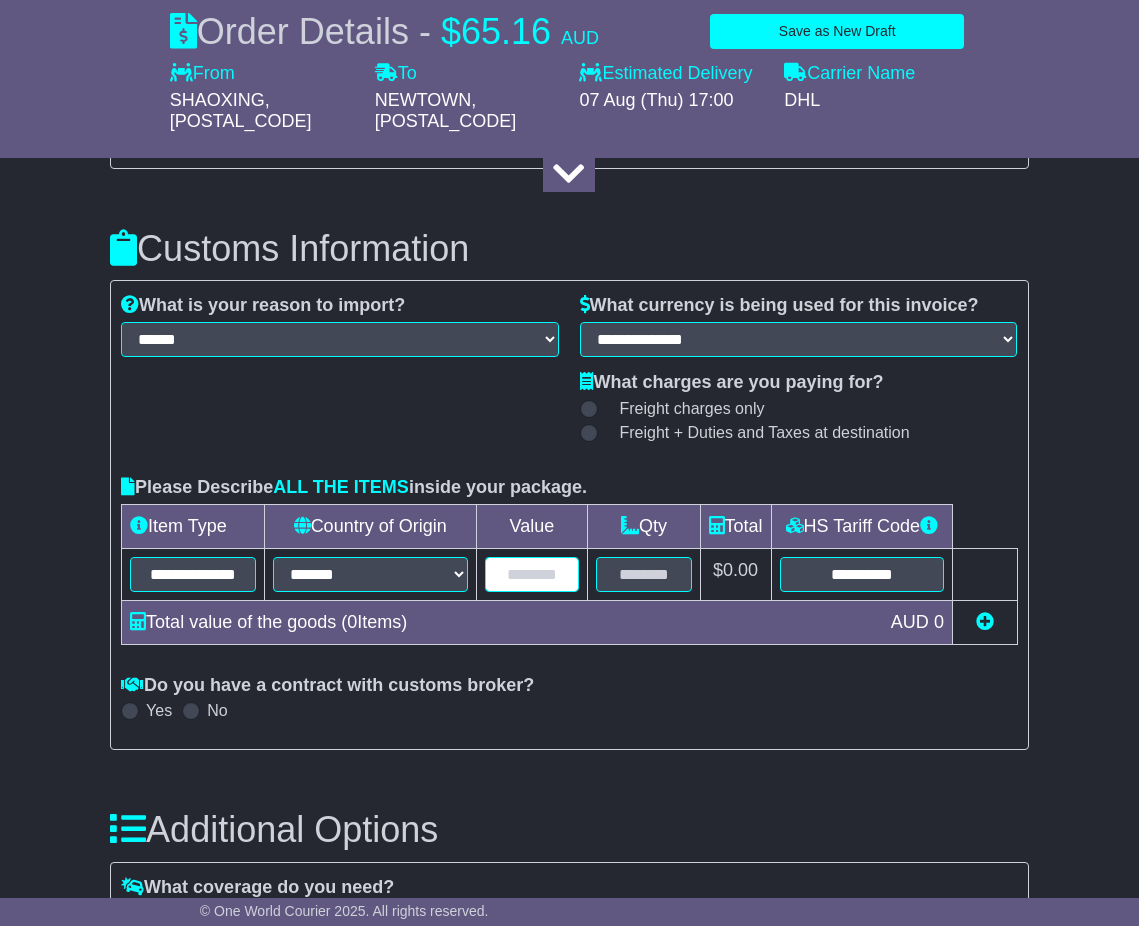 click at bounding box center [532, 574] 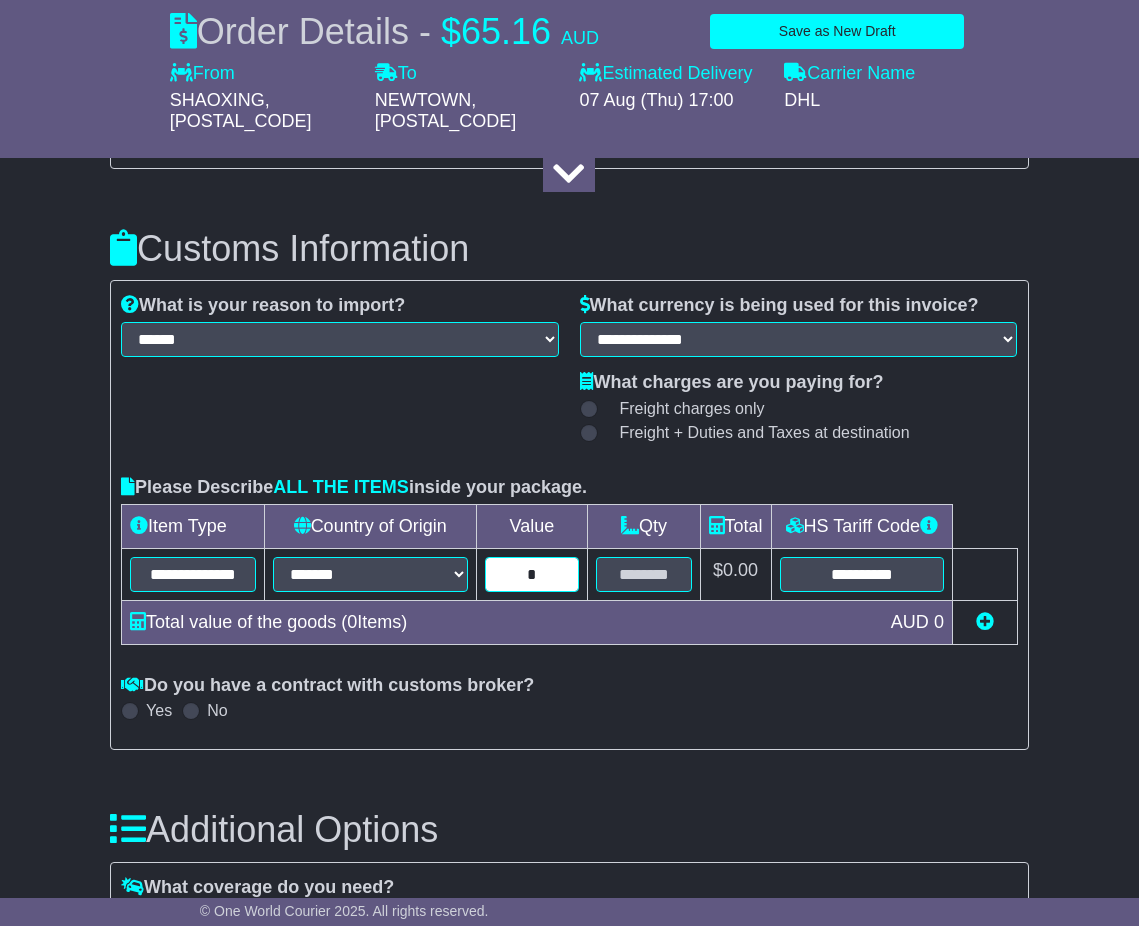 type on "*" 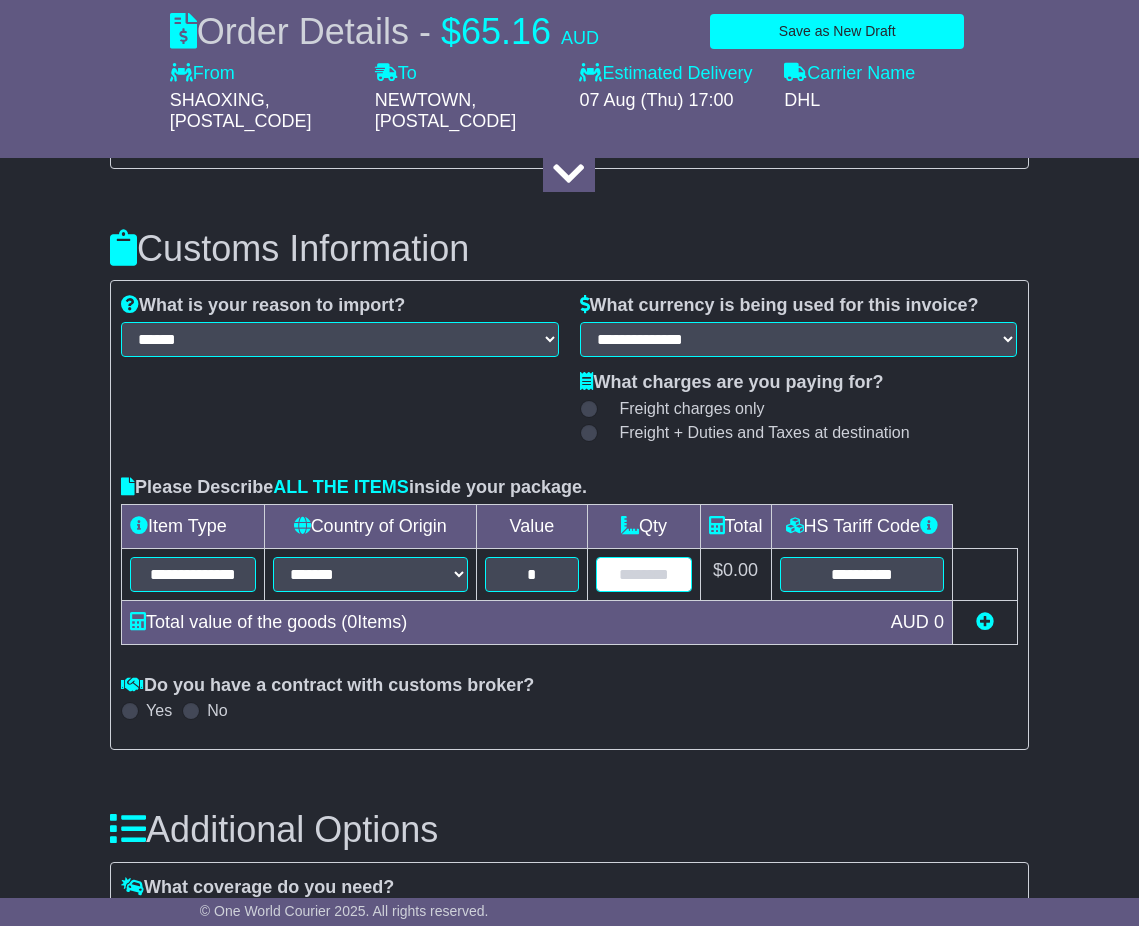 click at bounding box center [643, 574] 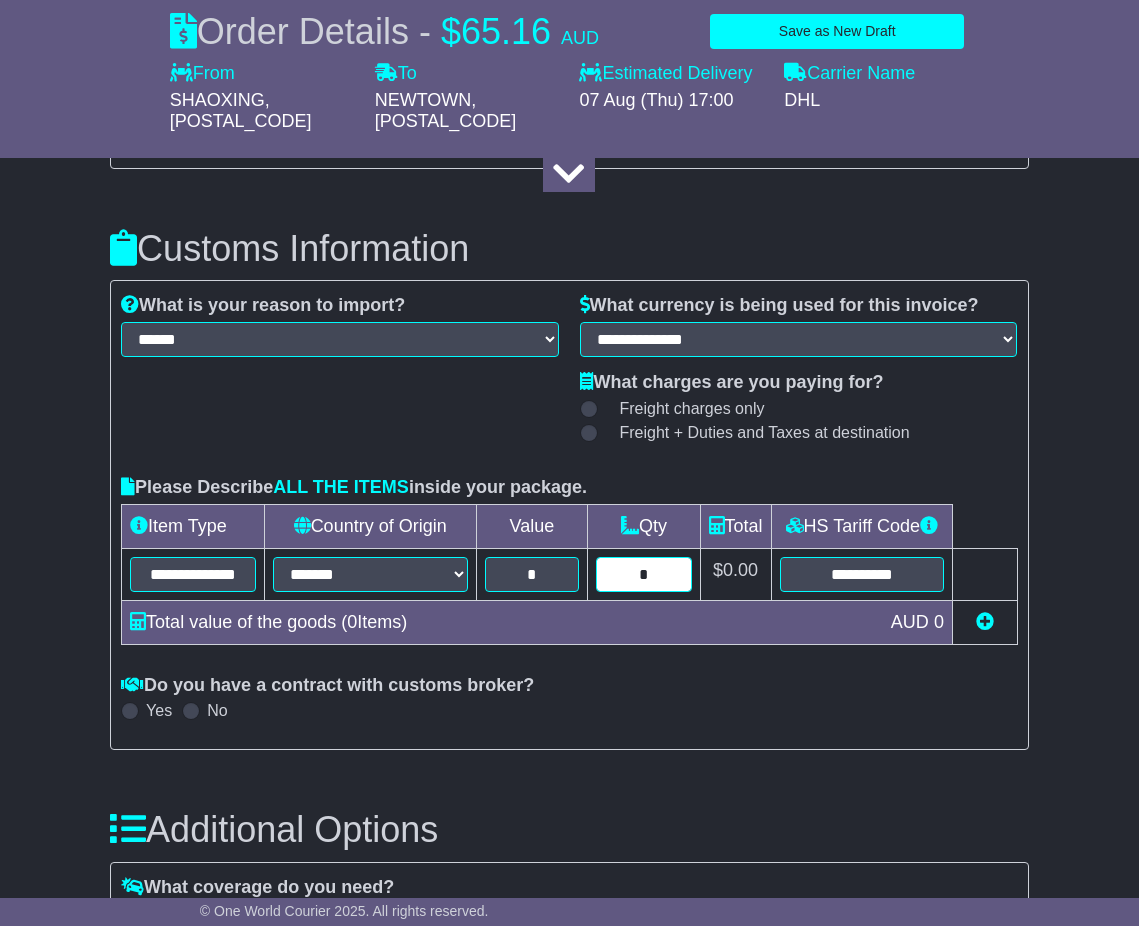 type on "*" 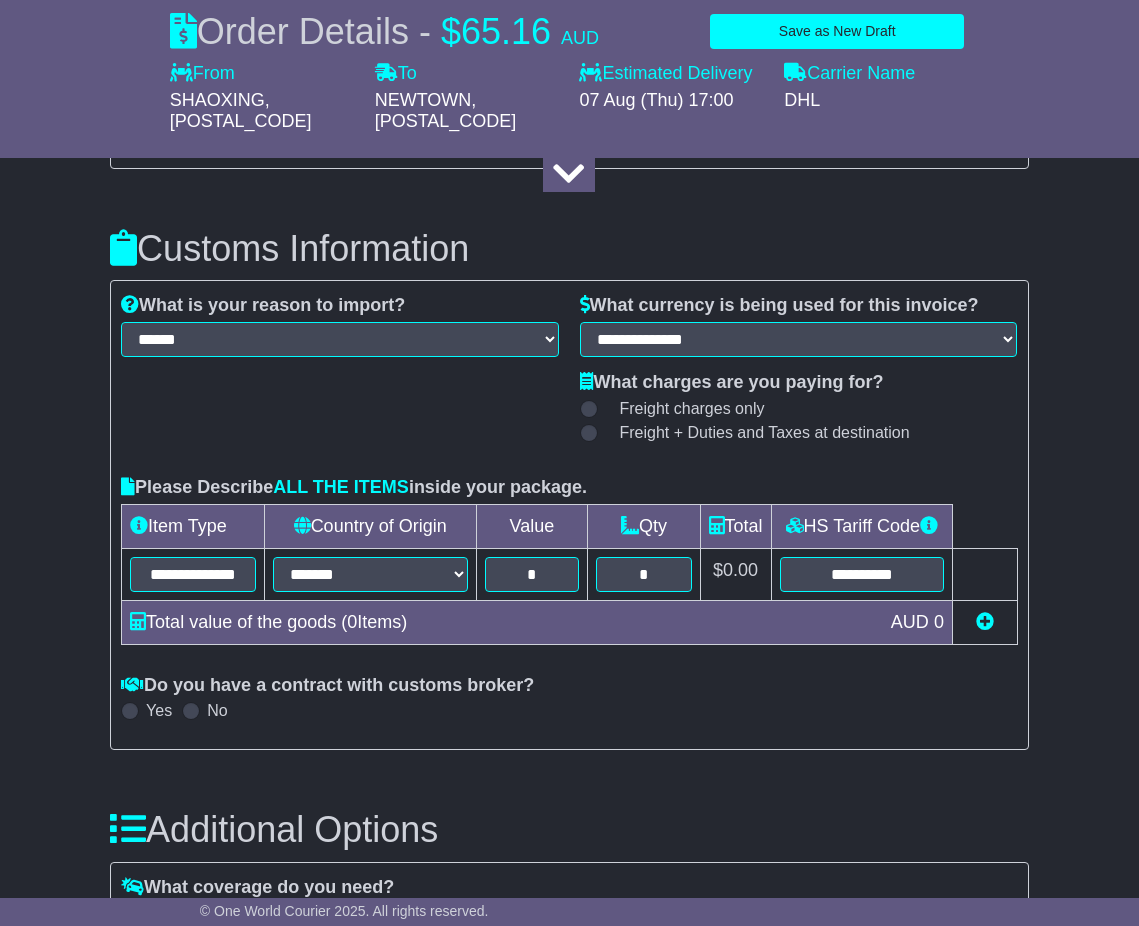 click on "**********" at bounding box center [569, 515] 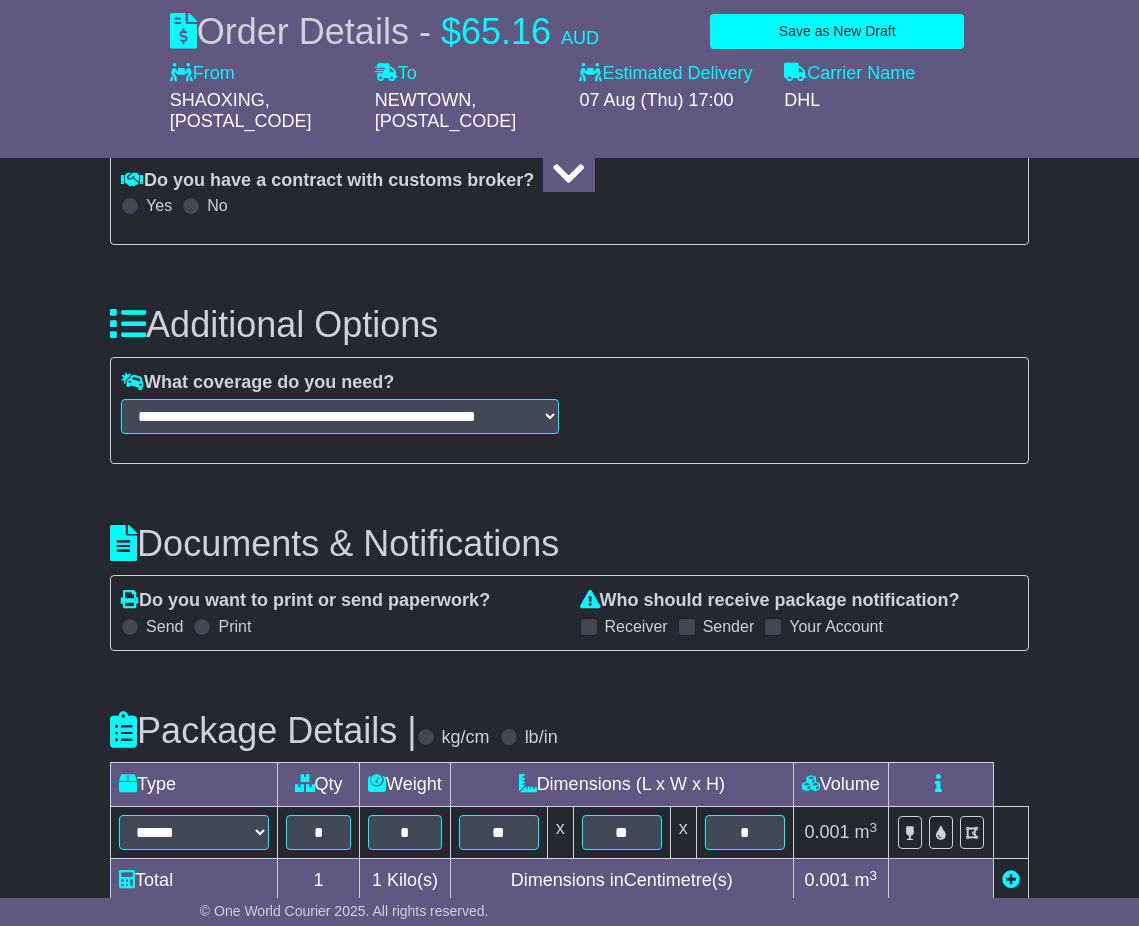 scroll, scrollTop: 2448, scrollLeft: 0, axis: vertical 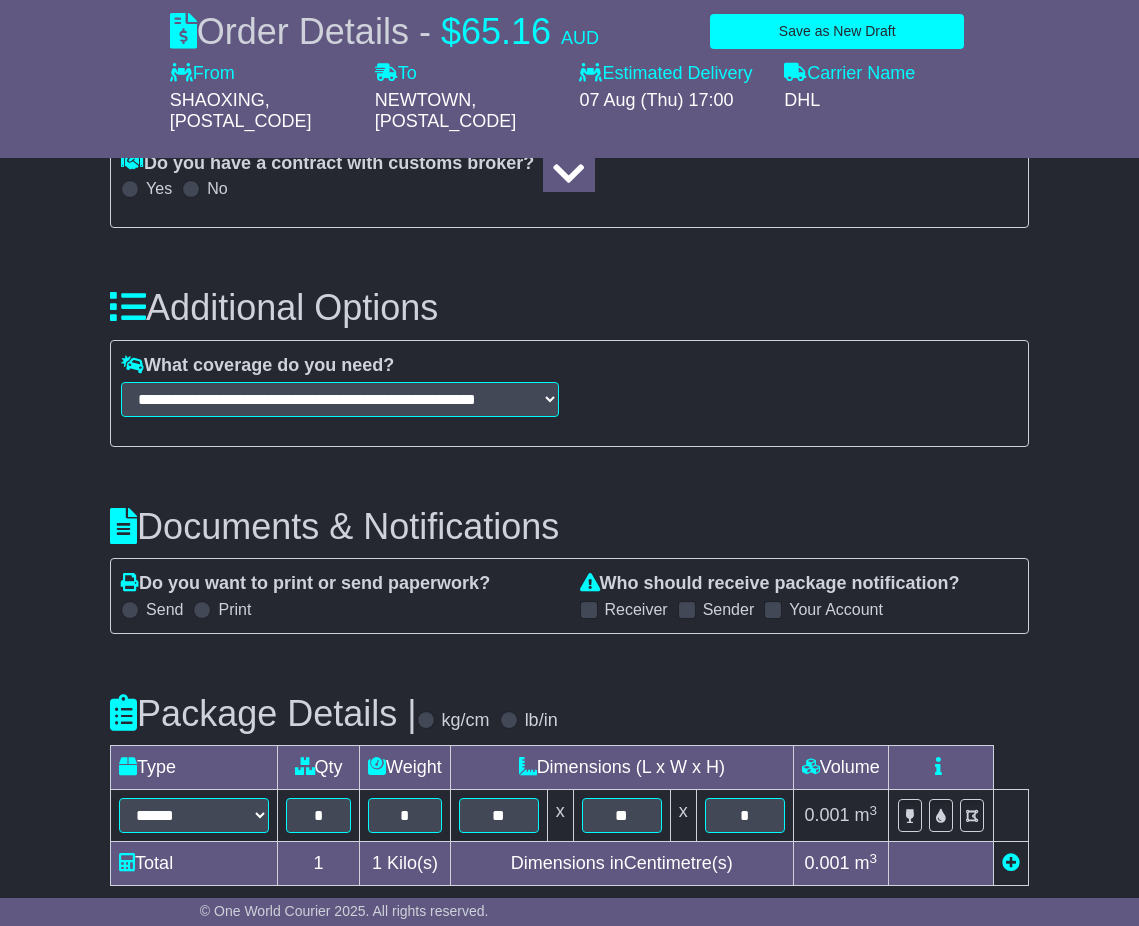 click on "Send" at bounding box center (164, 609) 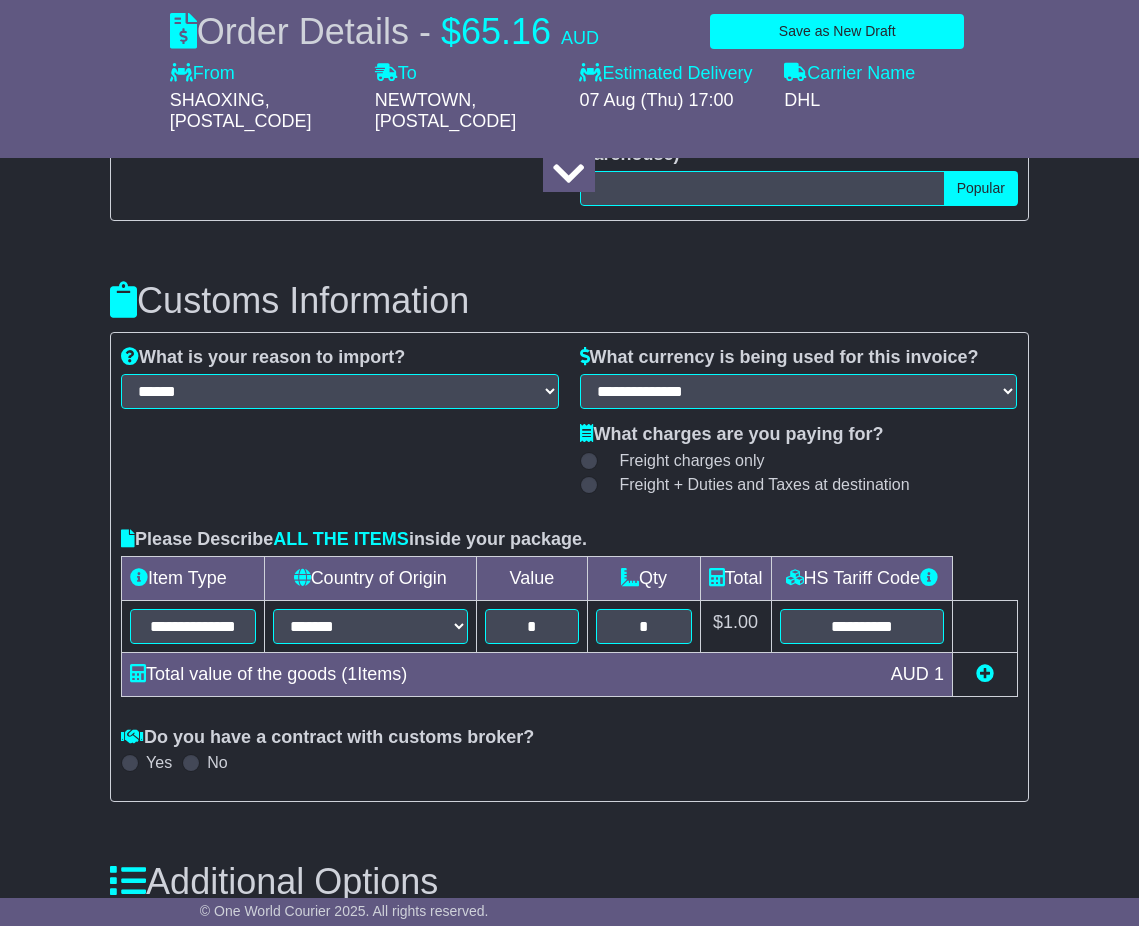 scroll, scrollTop: 1875, scrollLeft: 0, axis: vertical 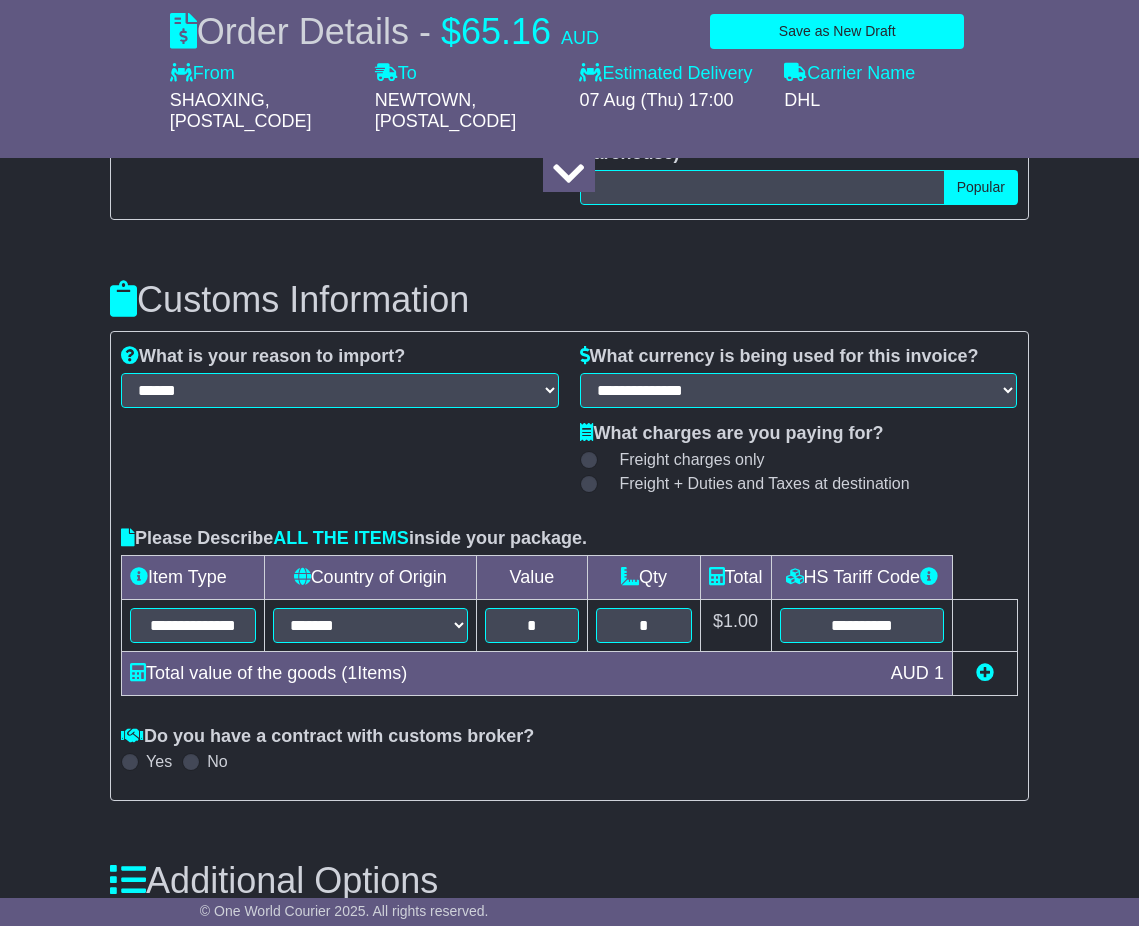 click on "Freight + Duties and Taxes at destination" at bounding box center [765, 483] 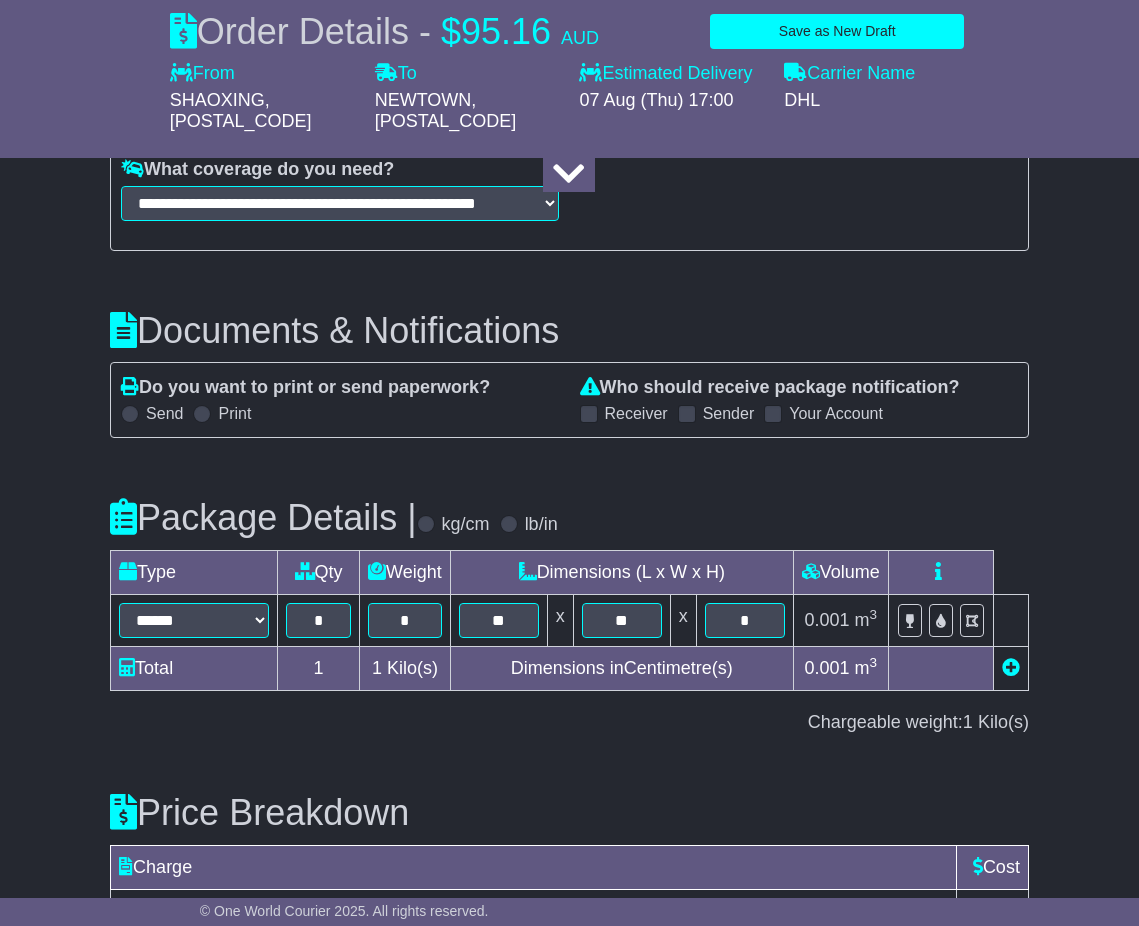 scroll, scrollTop: 2822, scrollLeft: 0, axis: vertical 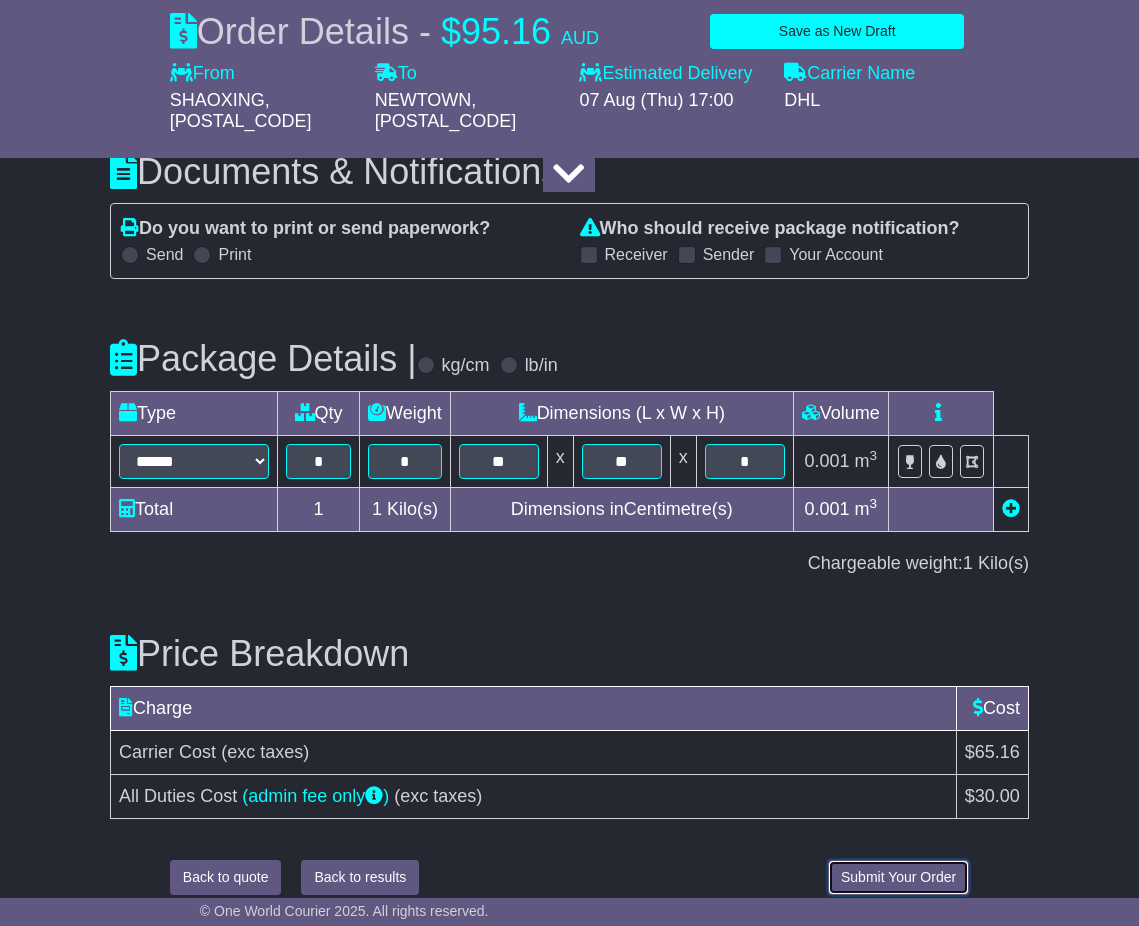 click on "Submit Your Order" at bounding box center (898, 877) 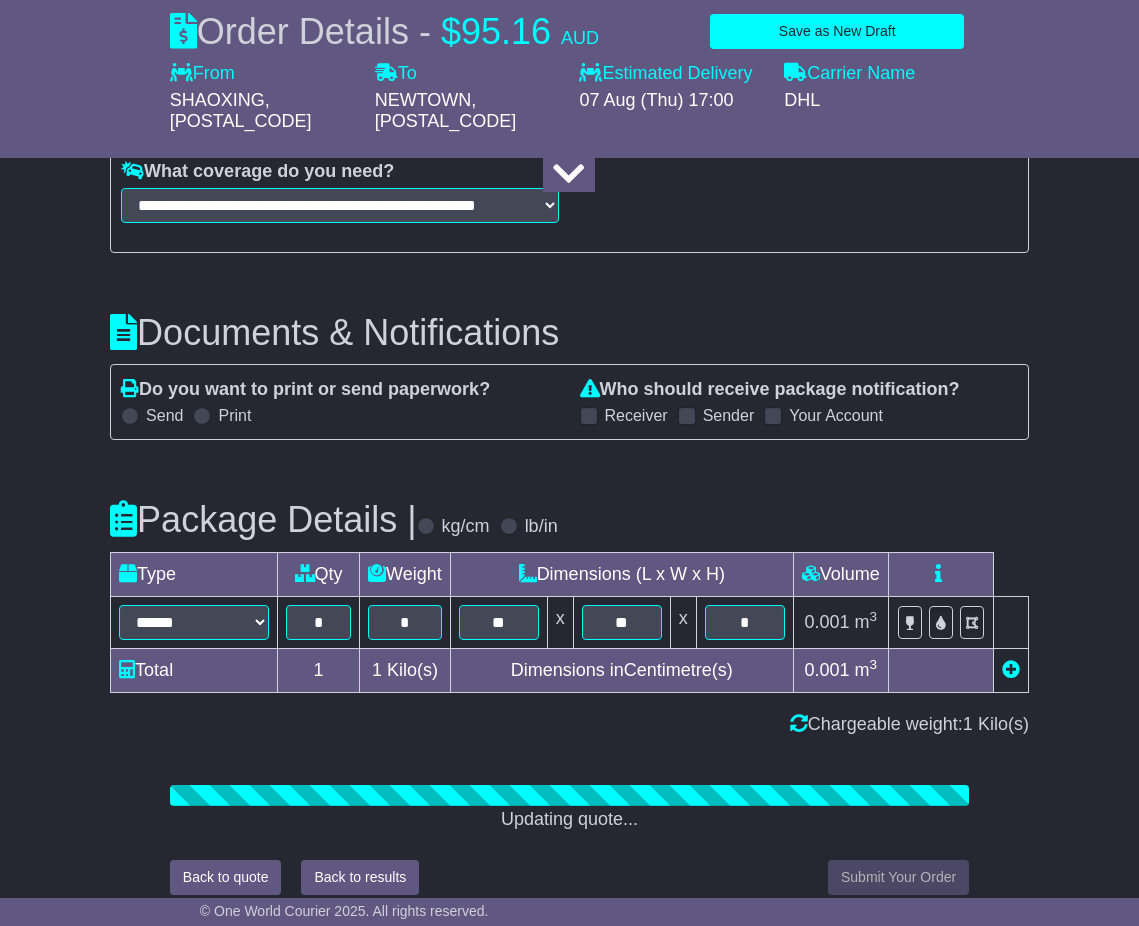 scroll, scrollTop: 2822, scrollLeft: 0, axis: vertical 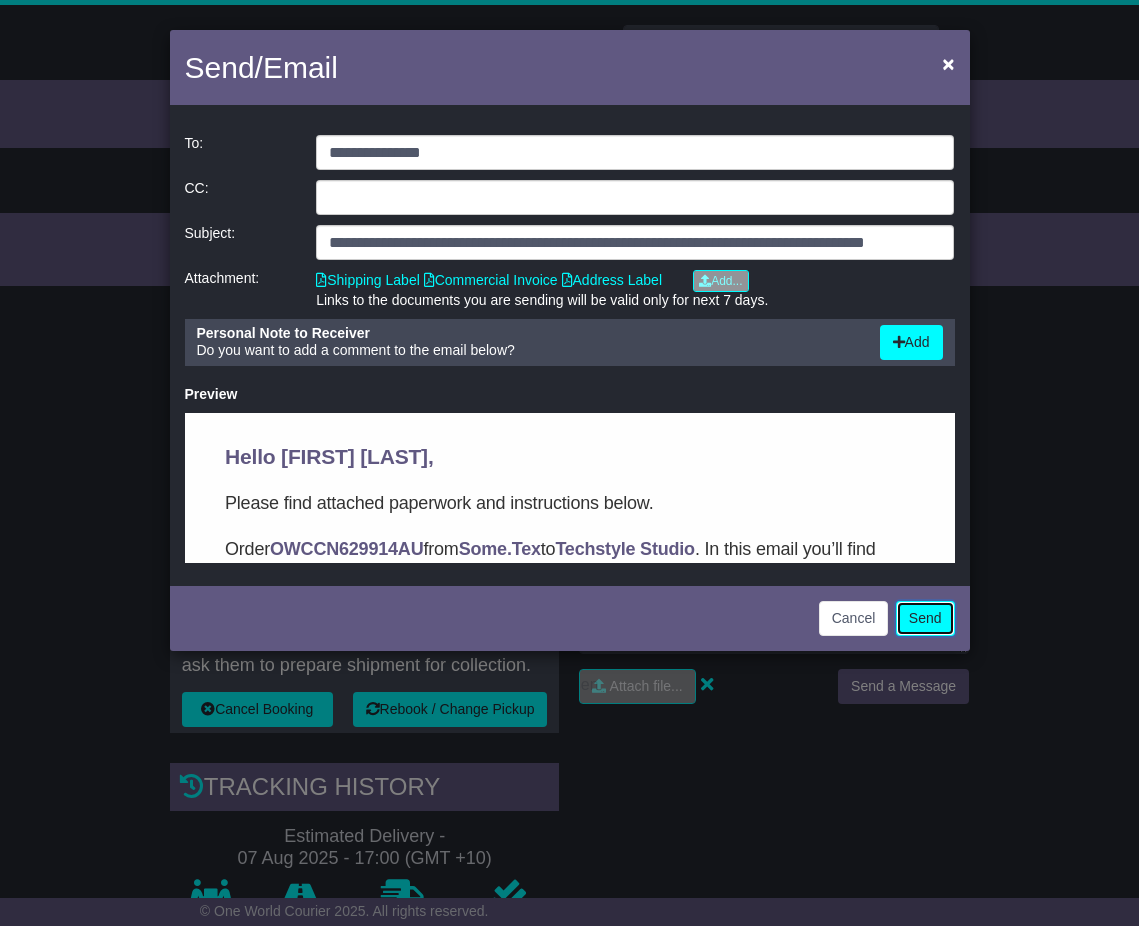 click on "Send" 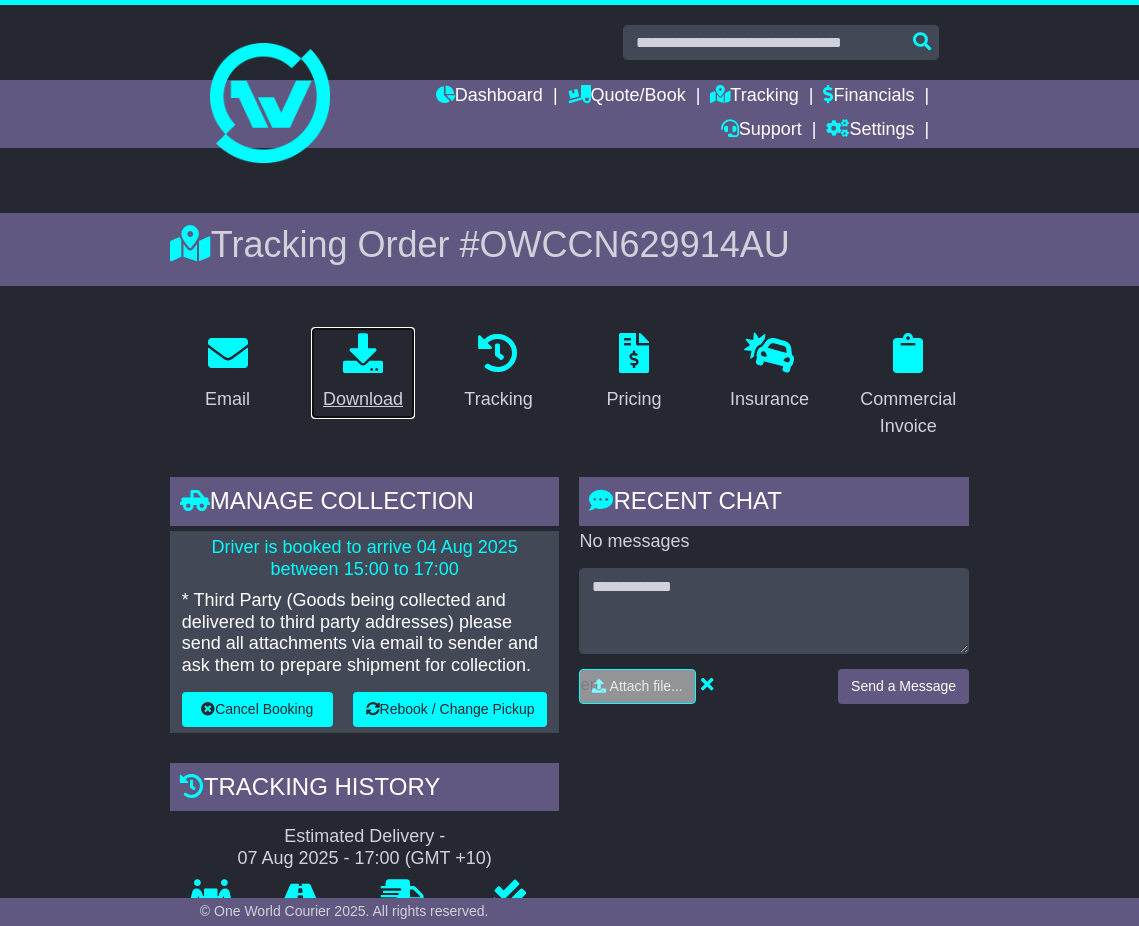 click at bounding box center [363, 353] 